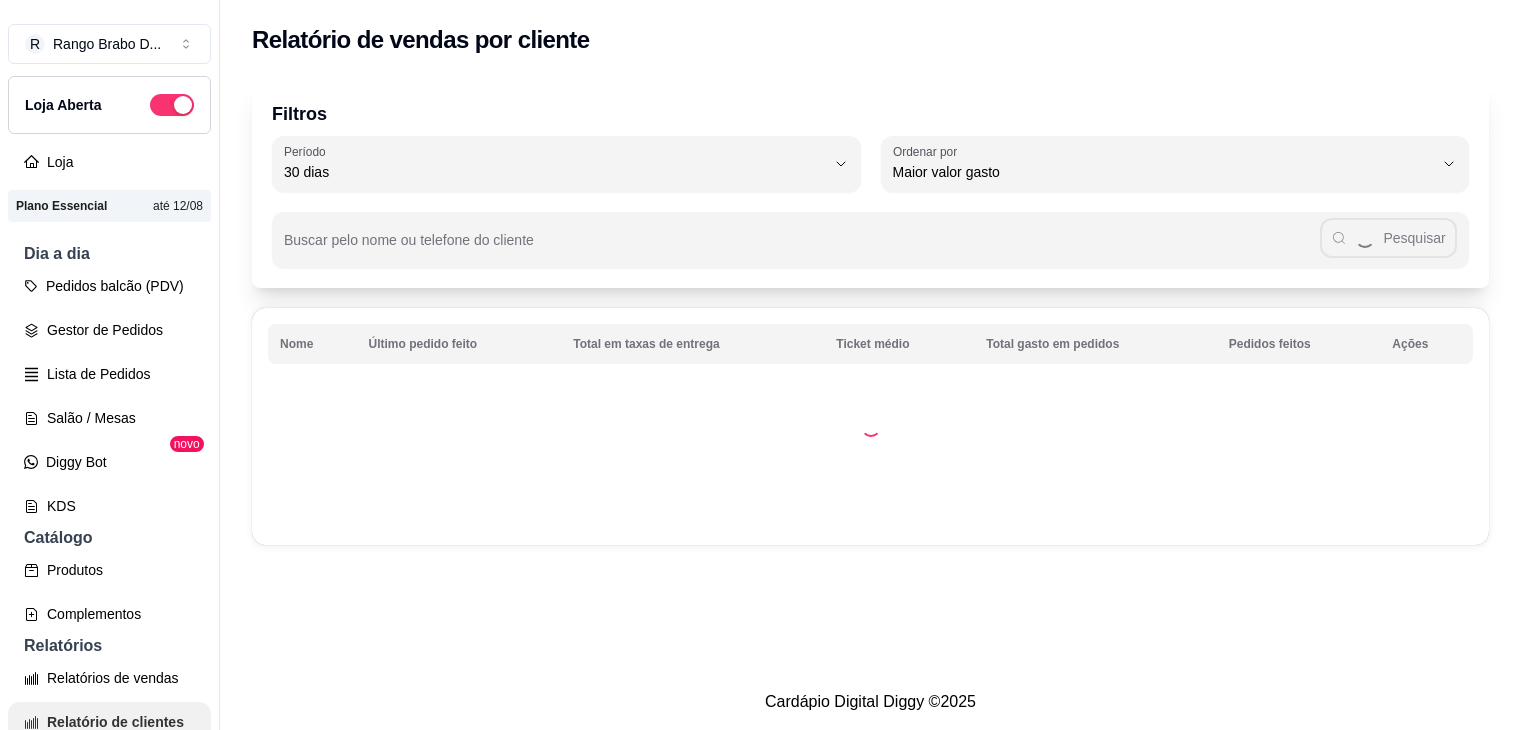 select on "30" 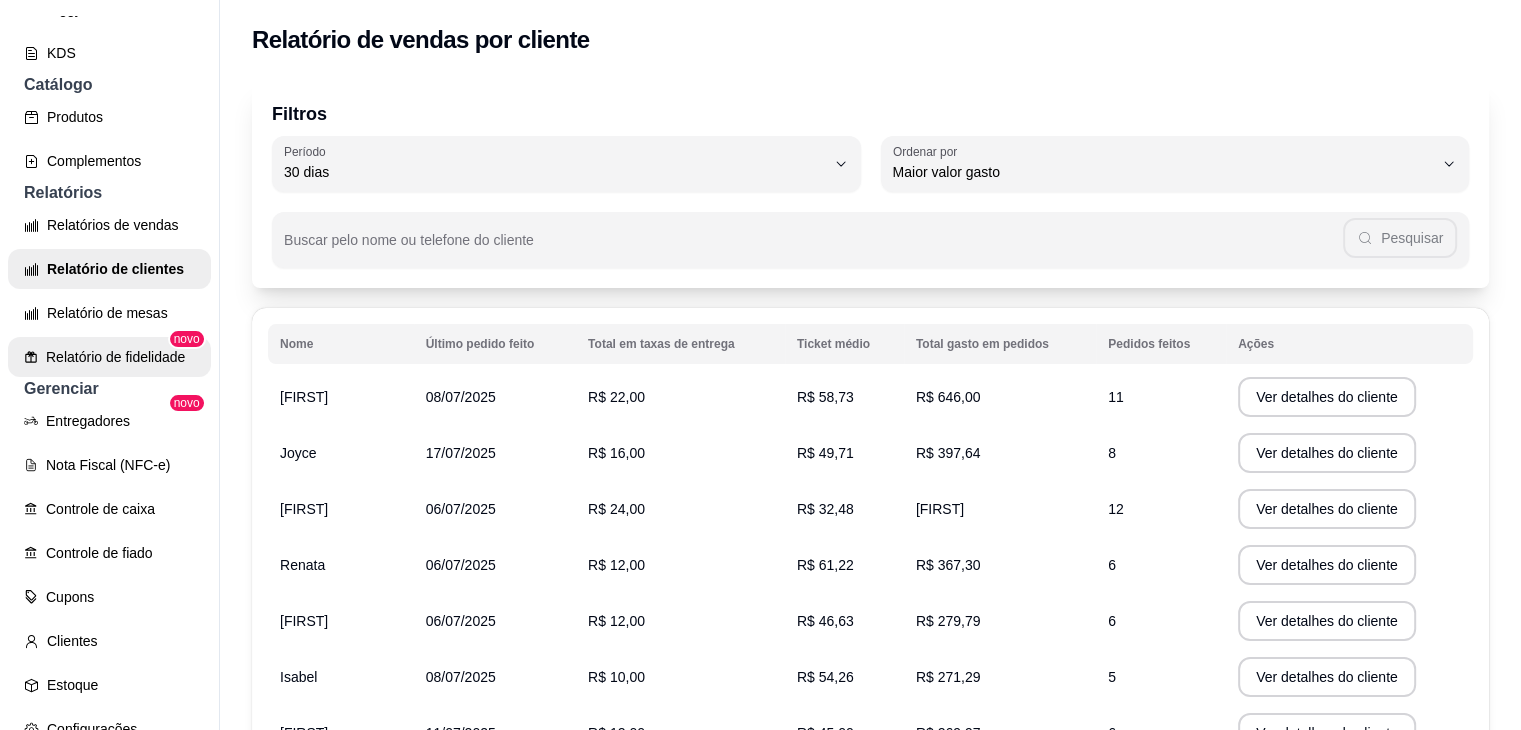 scroll, scrollTop: 500, scrollLeft: 0, axis: vertical 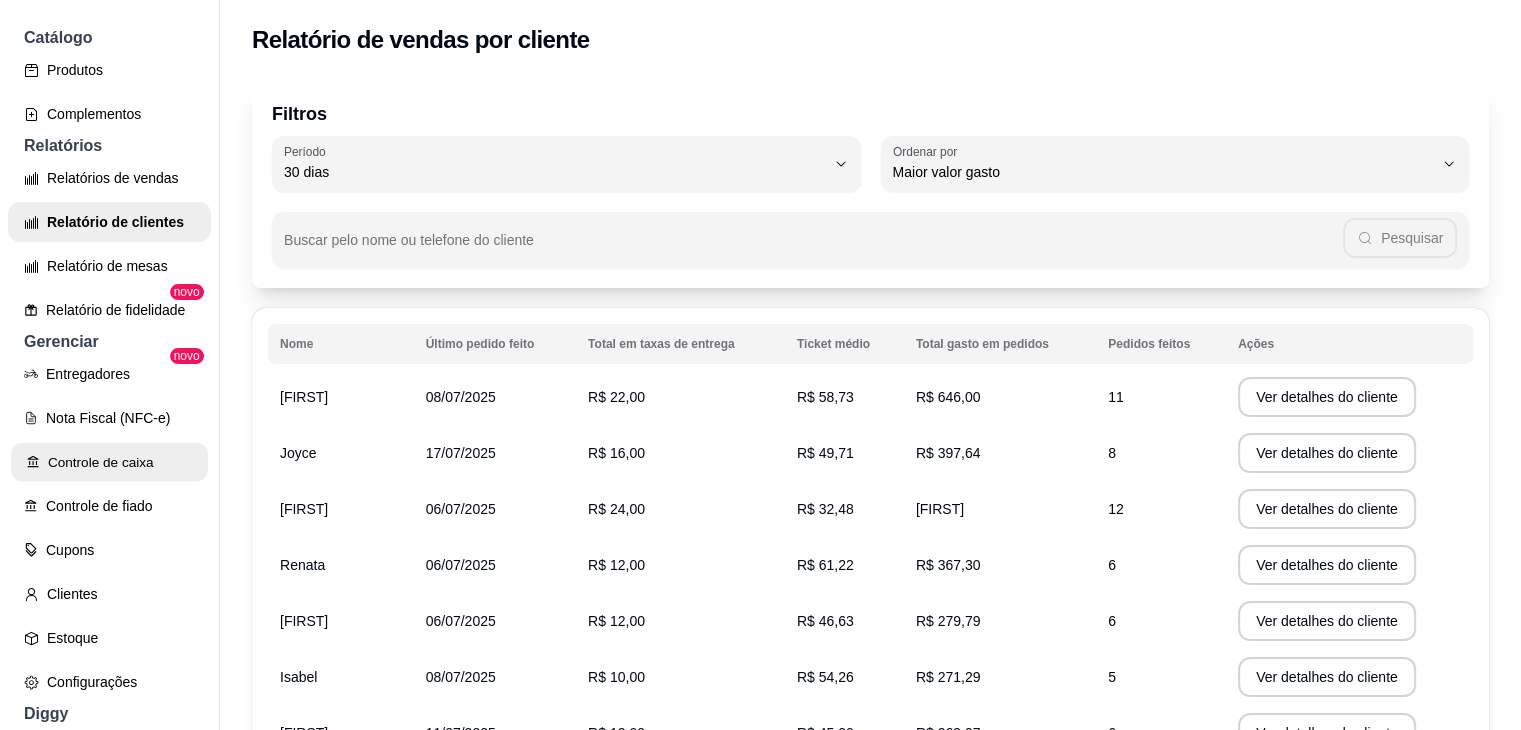 click on "Controle de caixa" at bounding box center (109, 462) 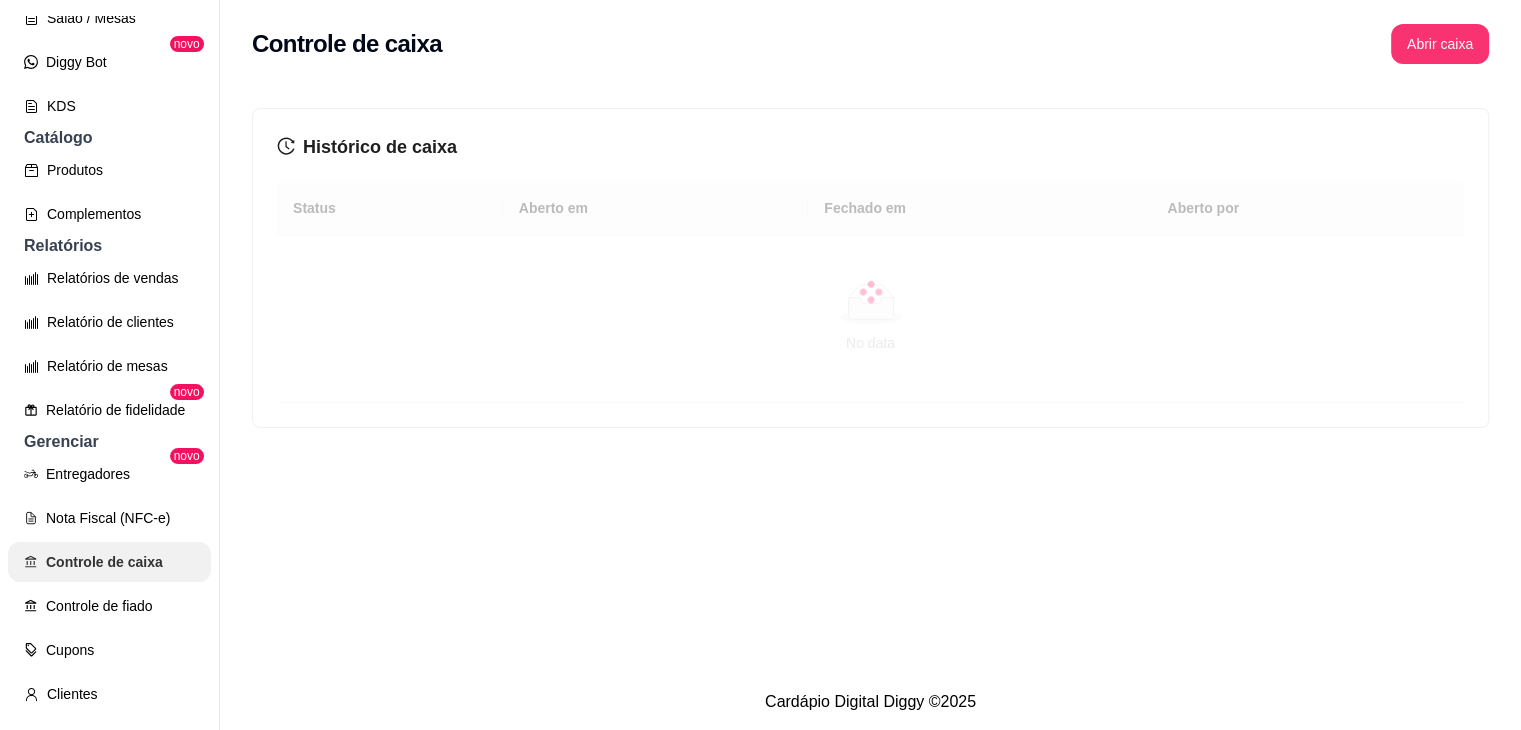 scroll, scrollTop: 300, scrollLeft: 0, axis: vertical 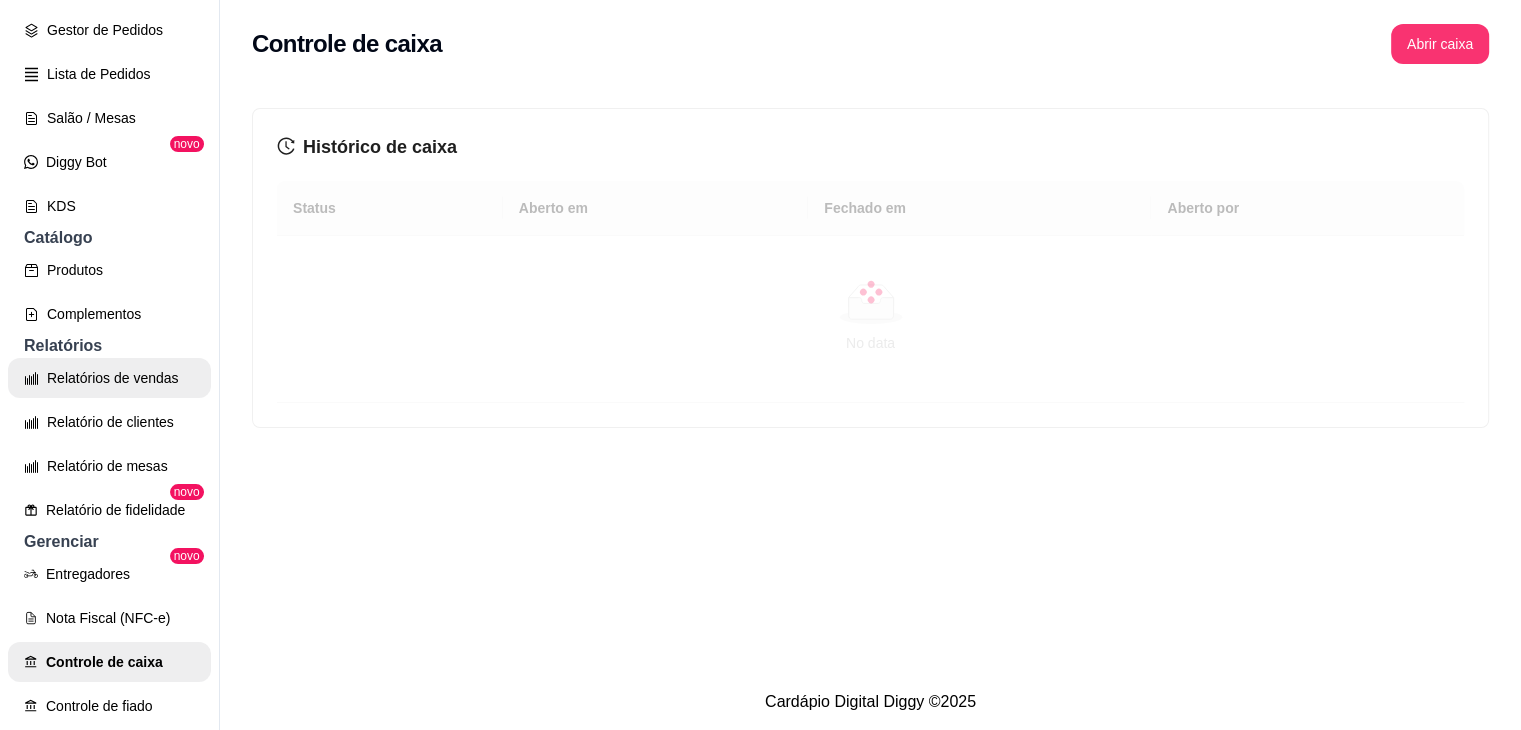 click on "Relatórios de vendas" at bounding box center [109, 378] 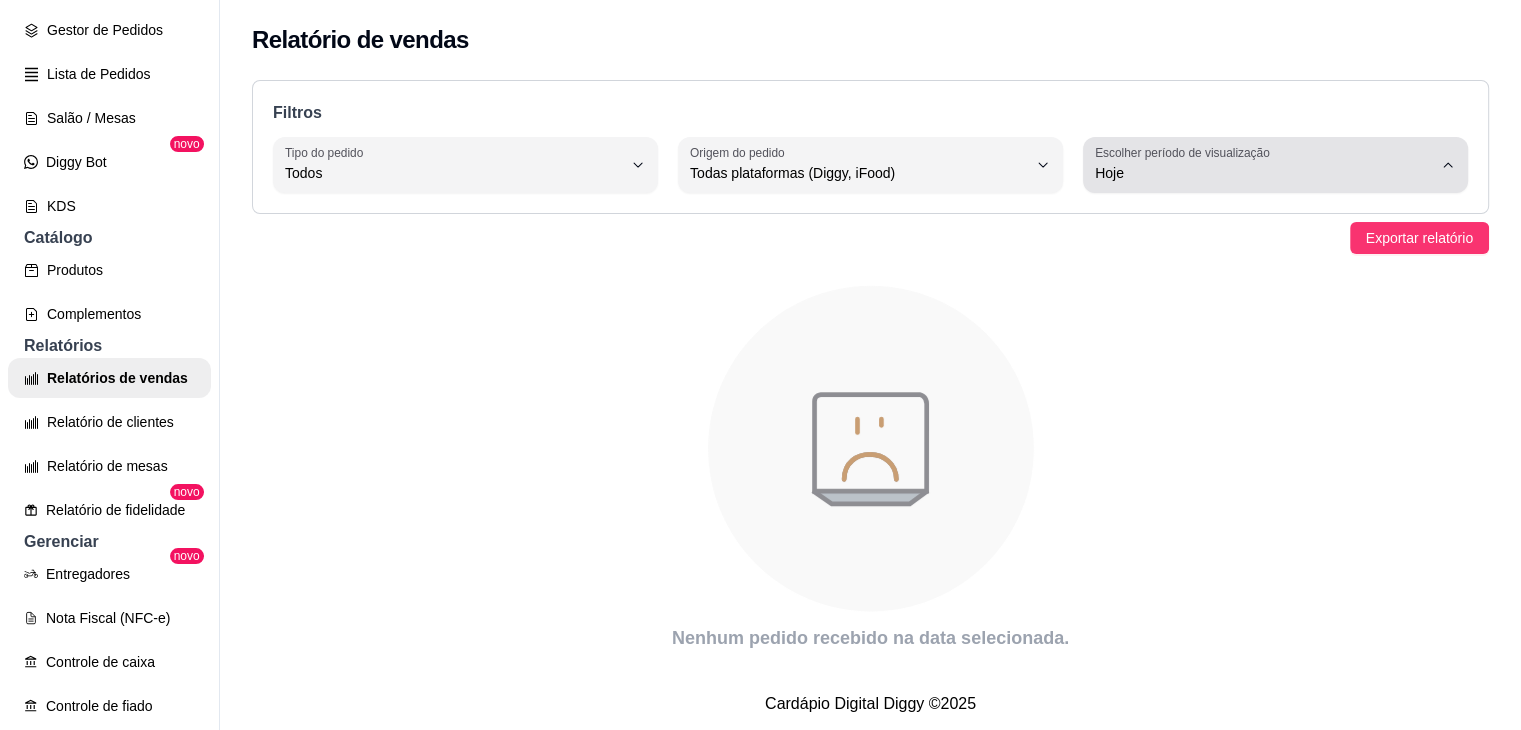 click on "Escolher período de visualização" at bounding box center (1185, 152) 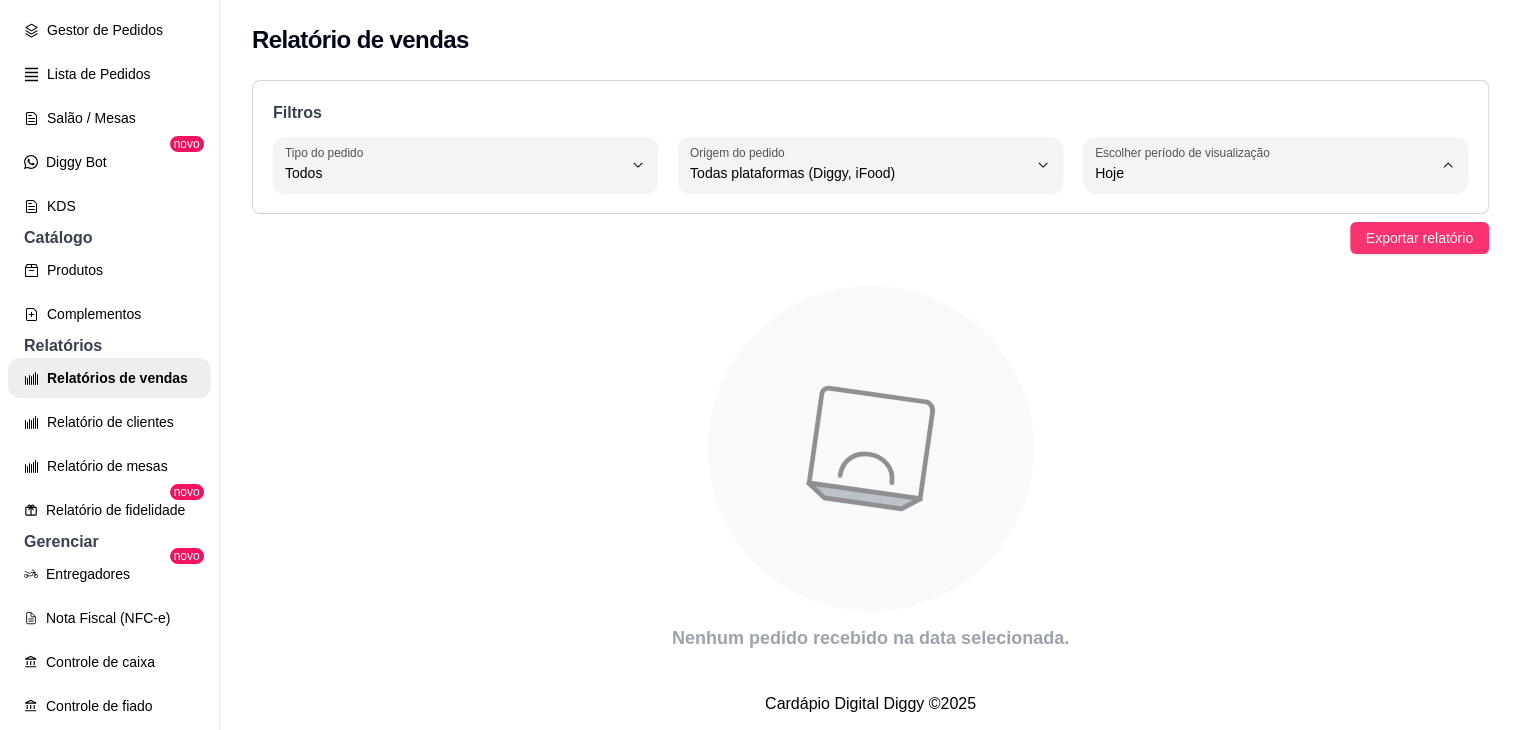 click on "30 dias" at bounding box center (1253, 350) 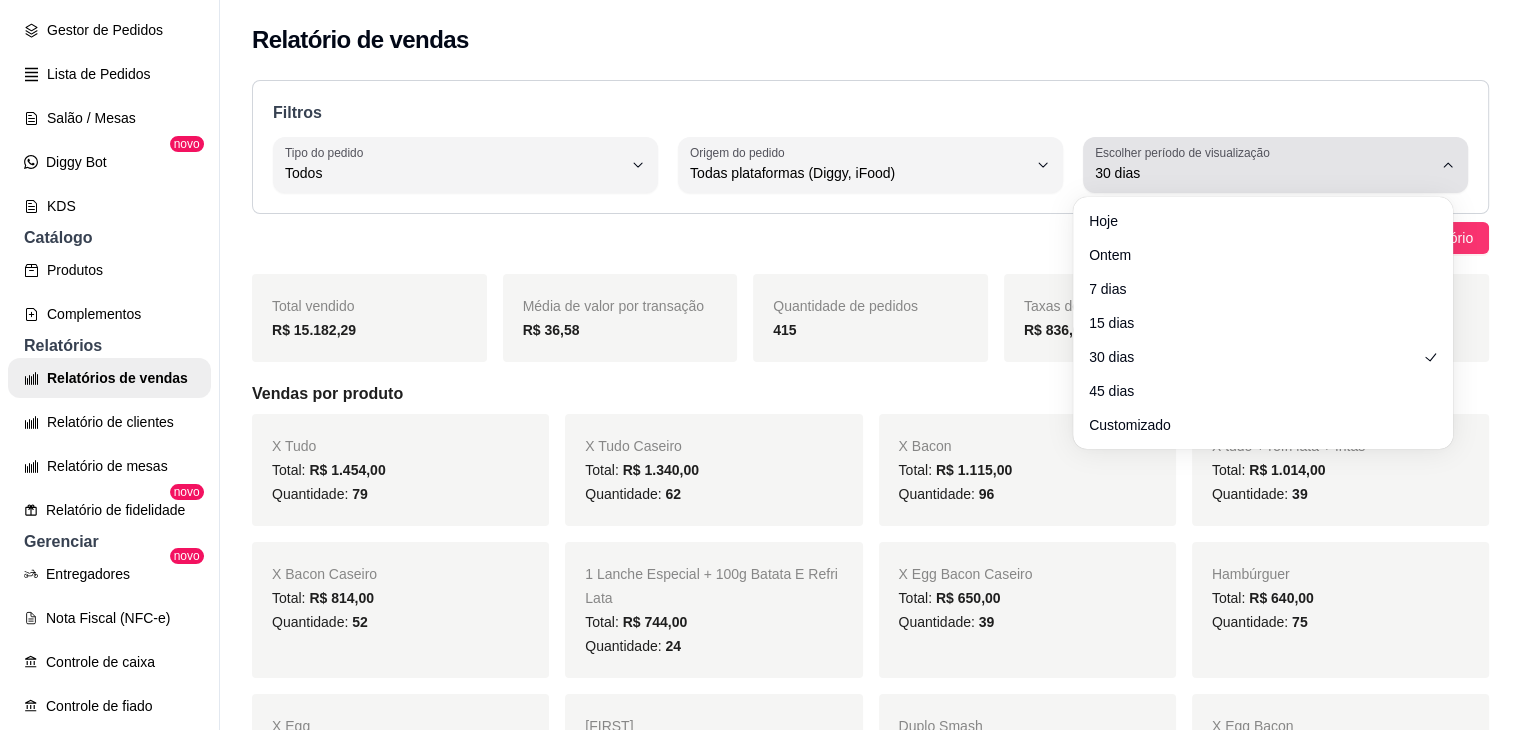 click on "30 dias" at bounding box center (1263, 173) 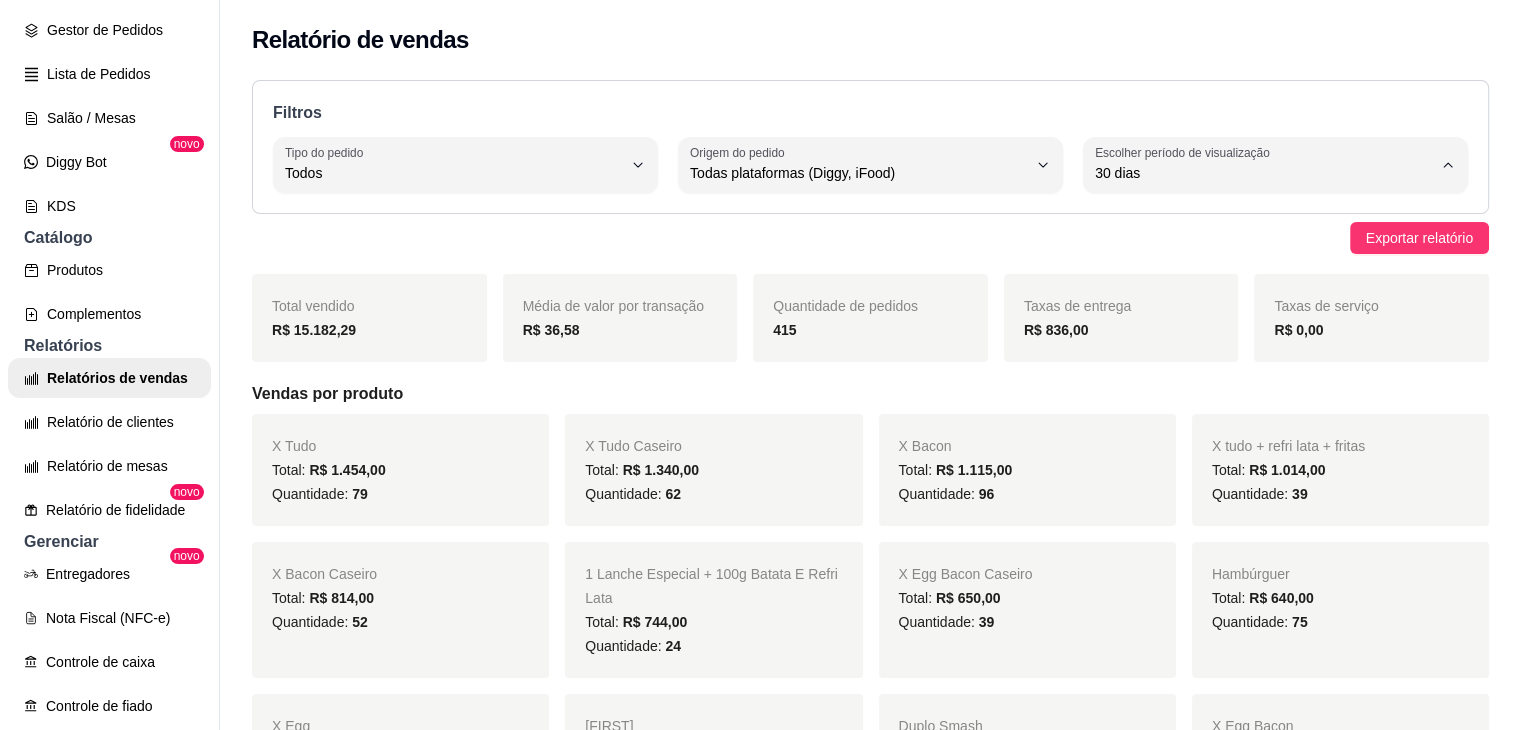 click on "Customizado" at bounding box center (1253, 415) 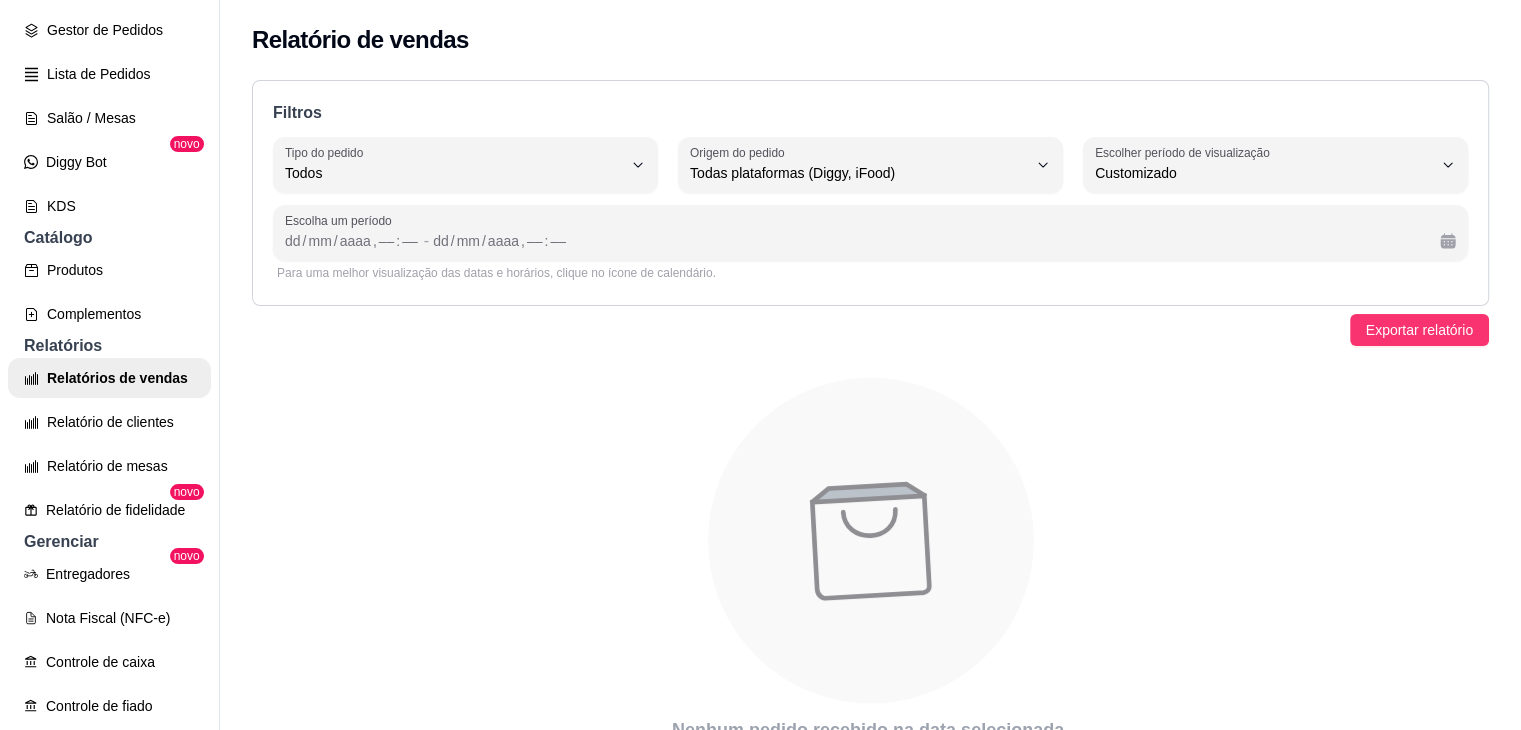 scroll, scrollTop: 19, scrollLeft: 0, axis: vertical 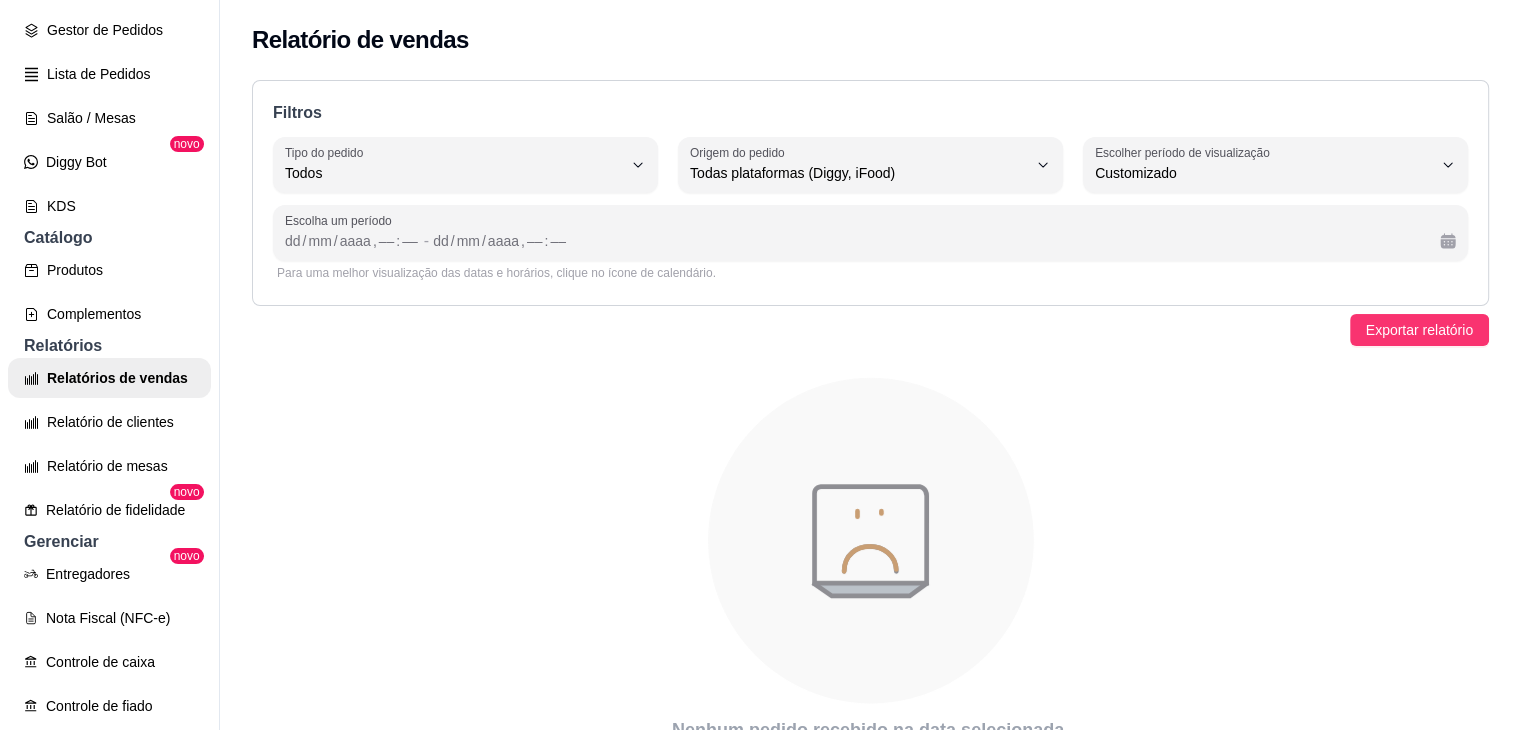 click on "Escolha um período dd / mm / aaaa ,  –– : –– - dd / mm / aaaa ,  –– : ––" at bounding box center [870, 233] 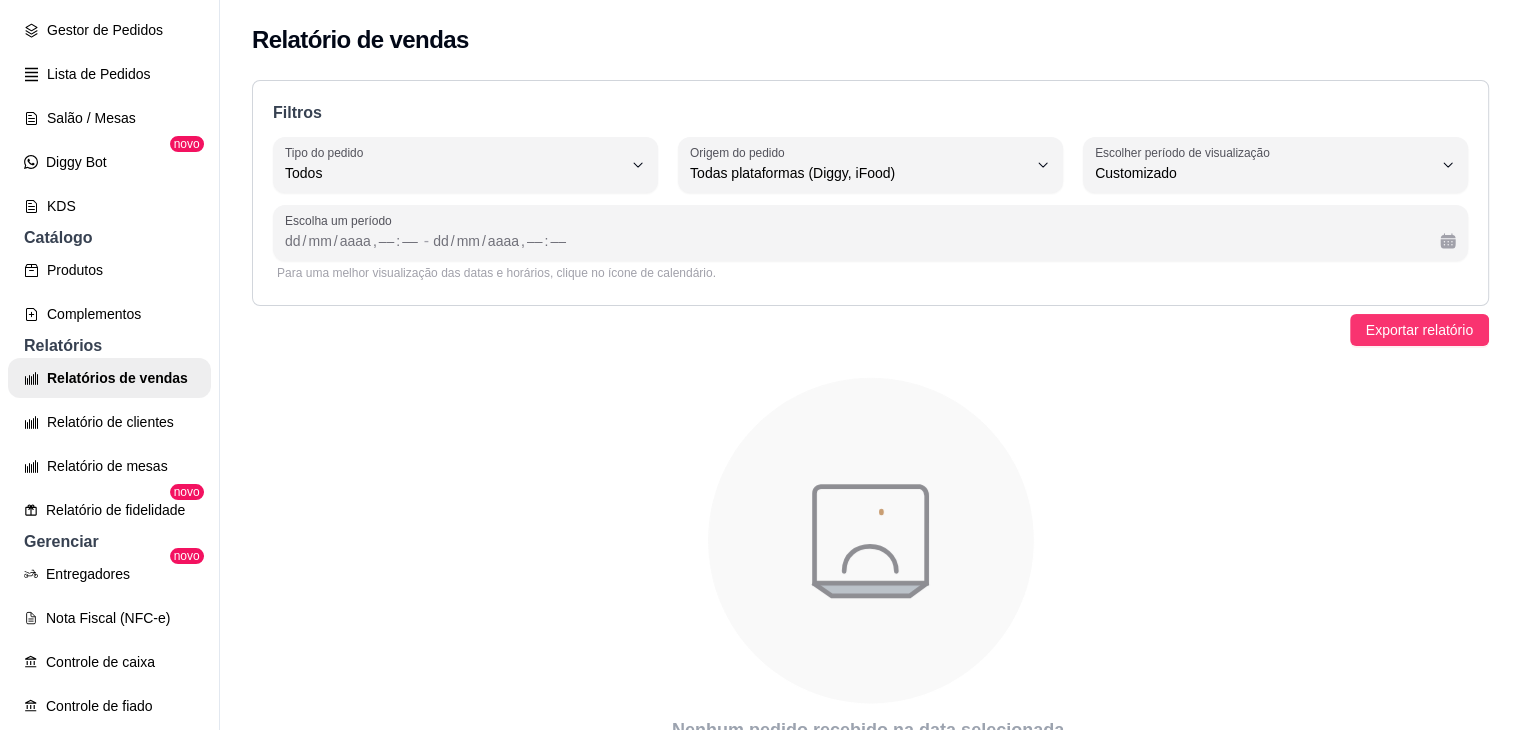click on "Escolha um período dd / mm / aaaa ,  –– : –– - dd / mm / aaaa ,  –– : ––" at bounding box center (870, 233) 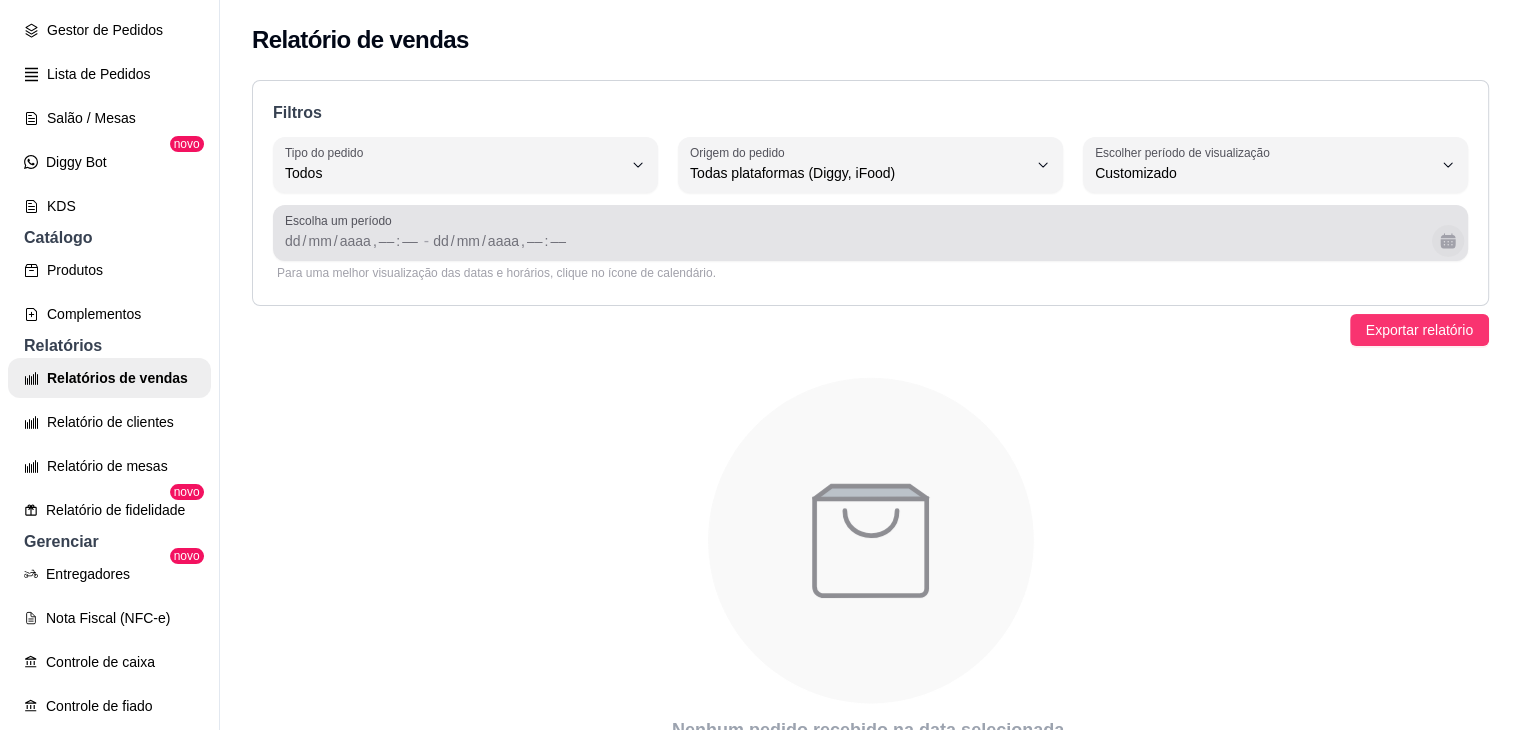 click at bounding box center (1448, 241) 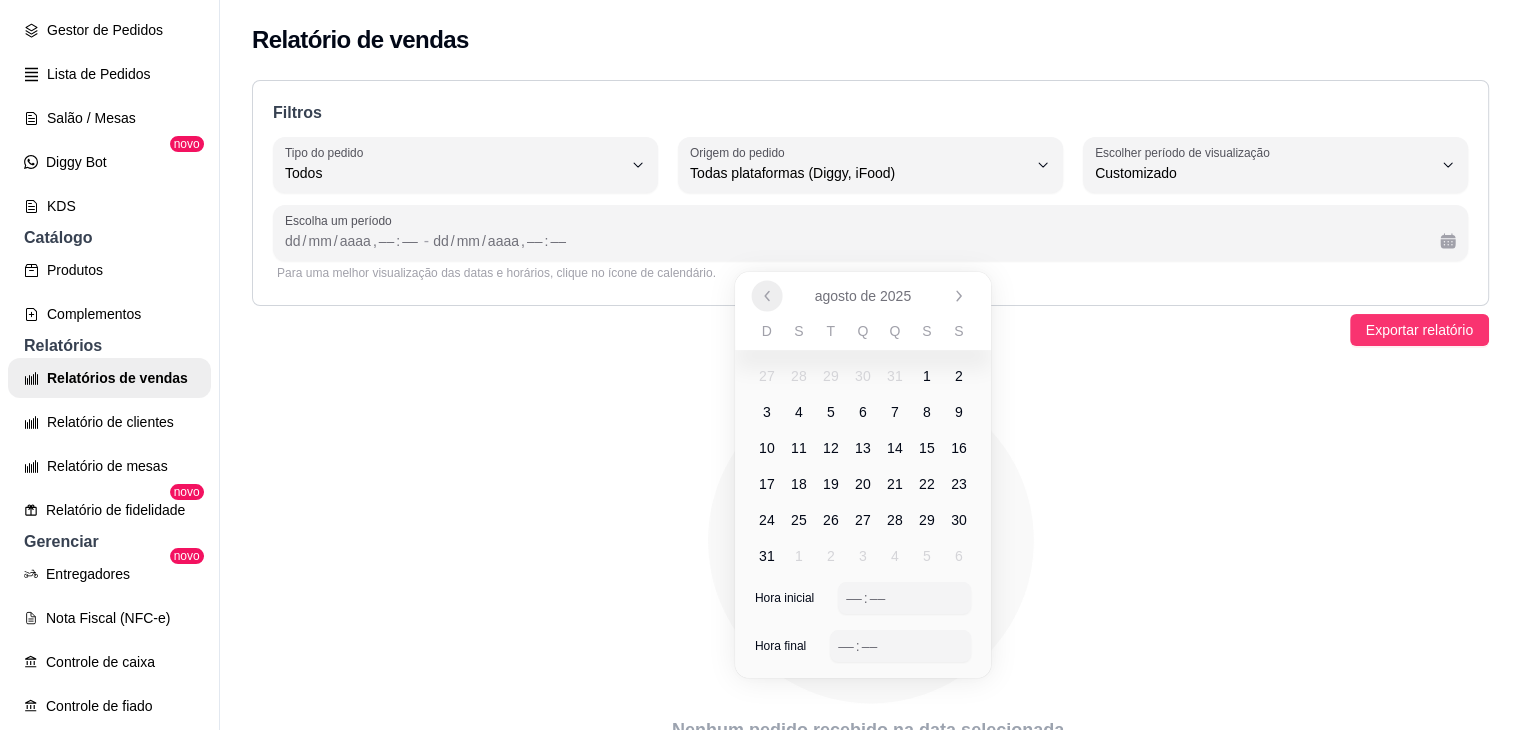 click 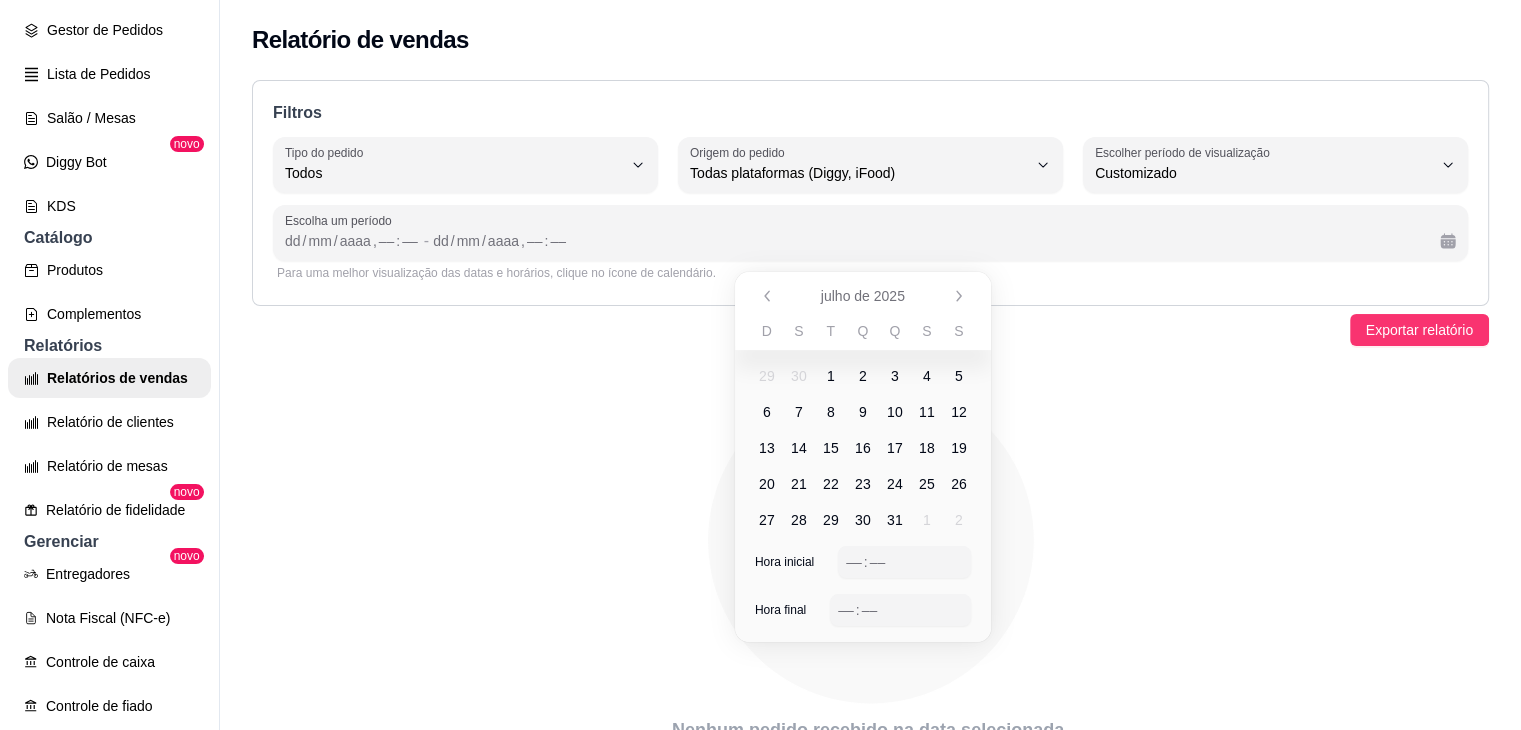 click on "1" at bounding box center [831, 376] 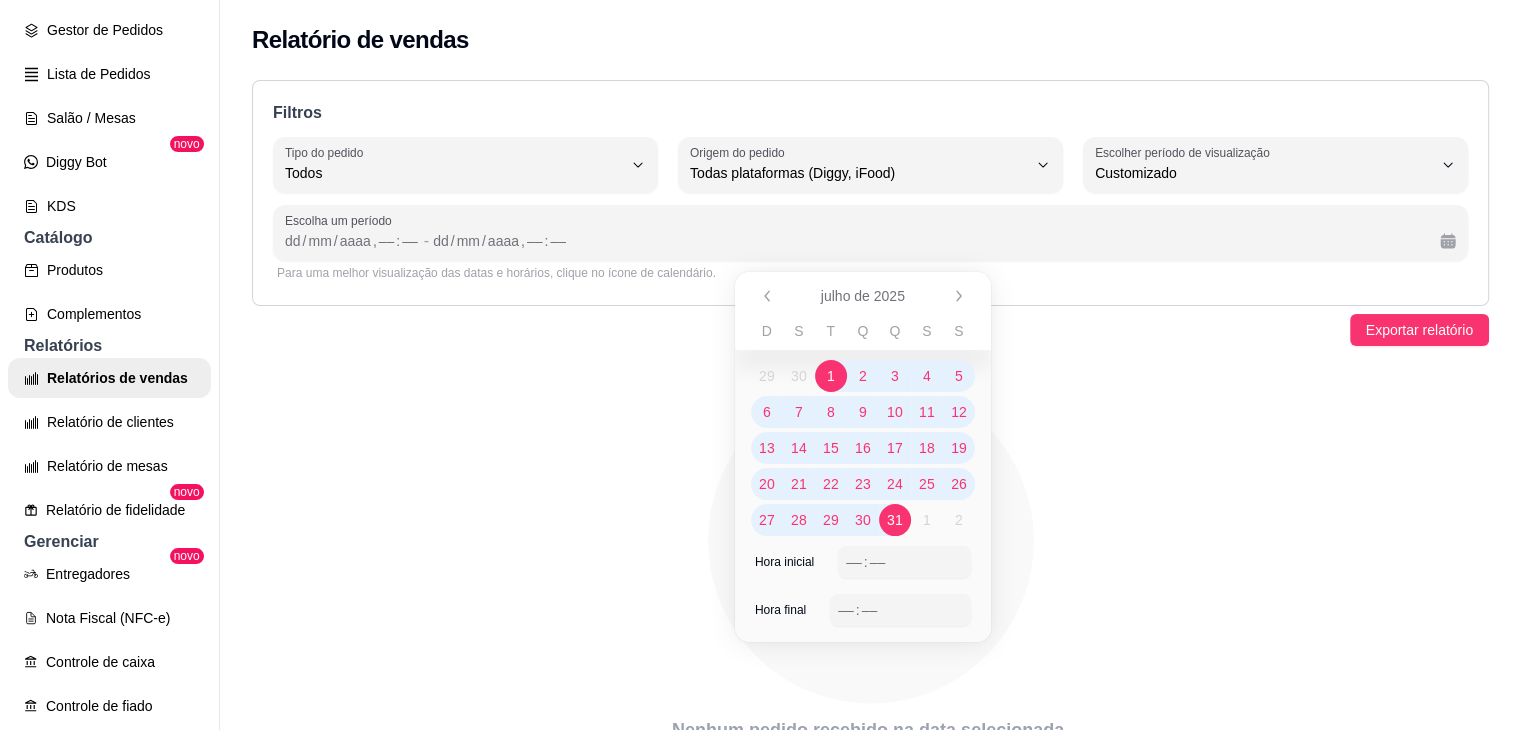click on "31" at bounding box center (895, 520) 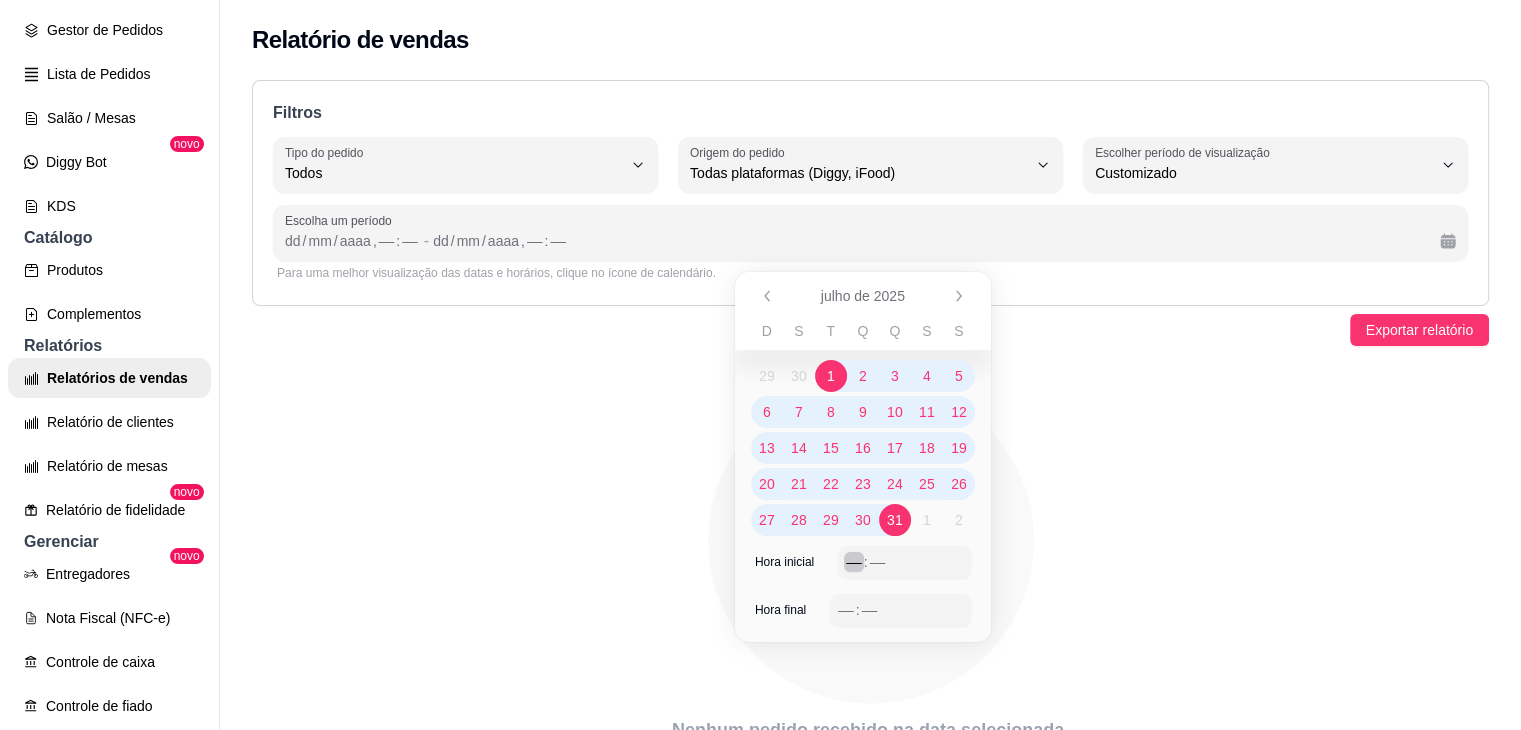 click on "––" at bounding box center [854, 562] 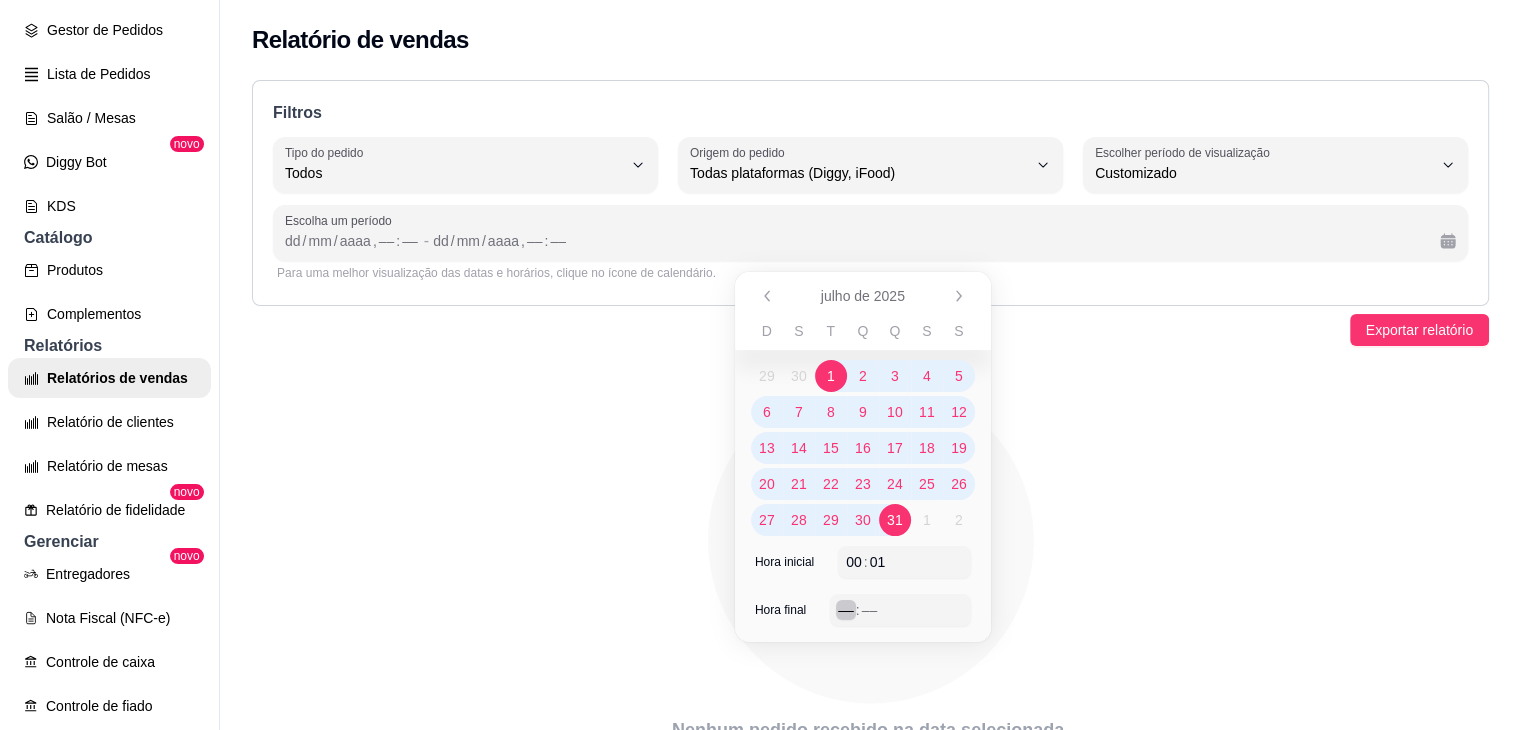 click on "––" at bounding box center [846, 610] 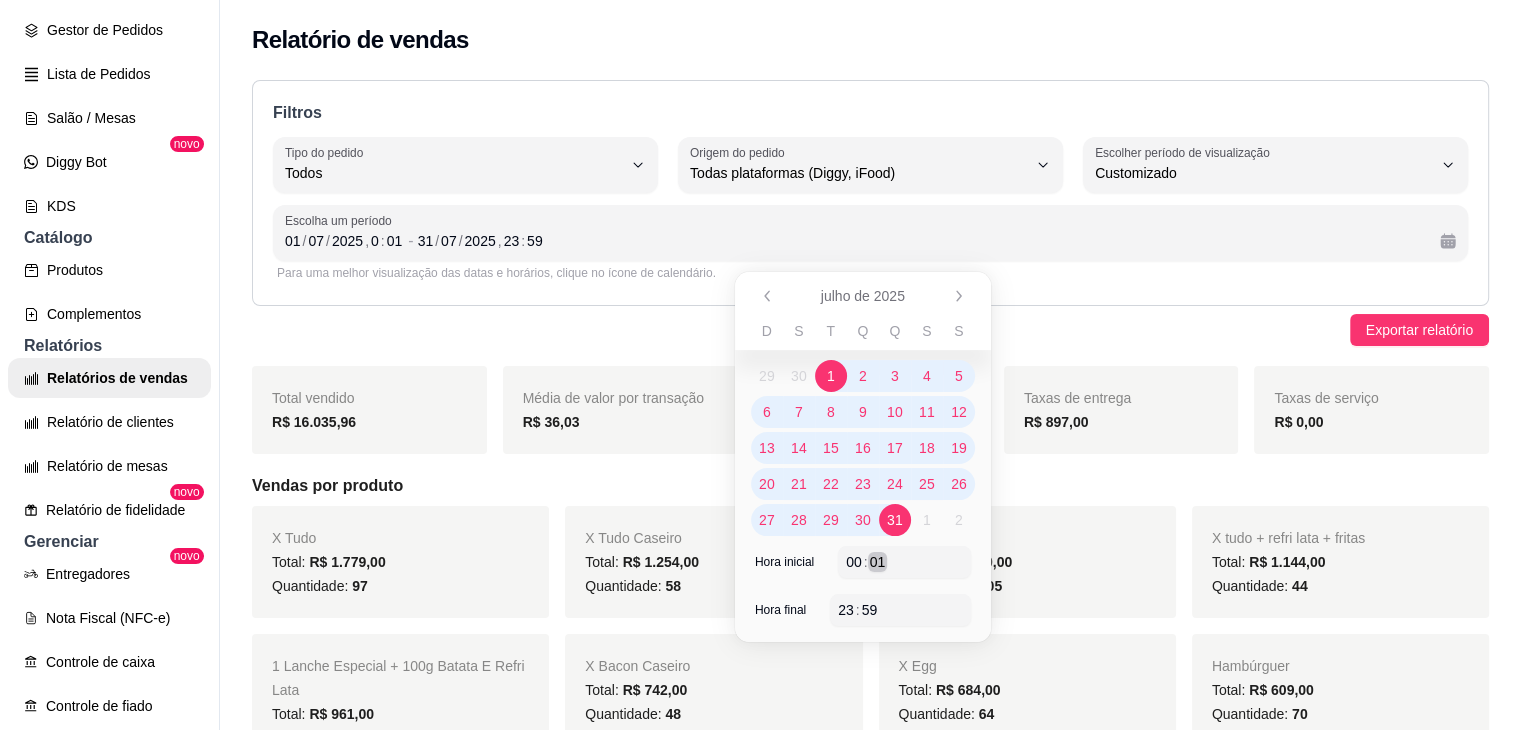 click on "01" at bounding box center [878, 562] 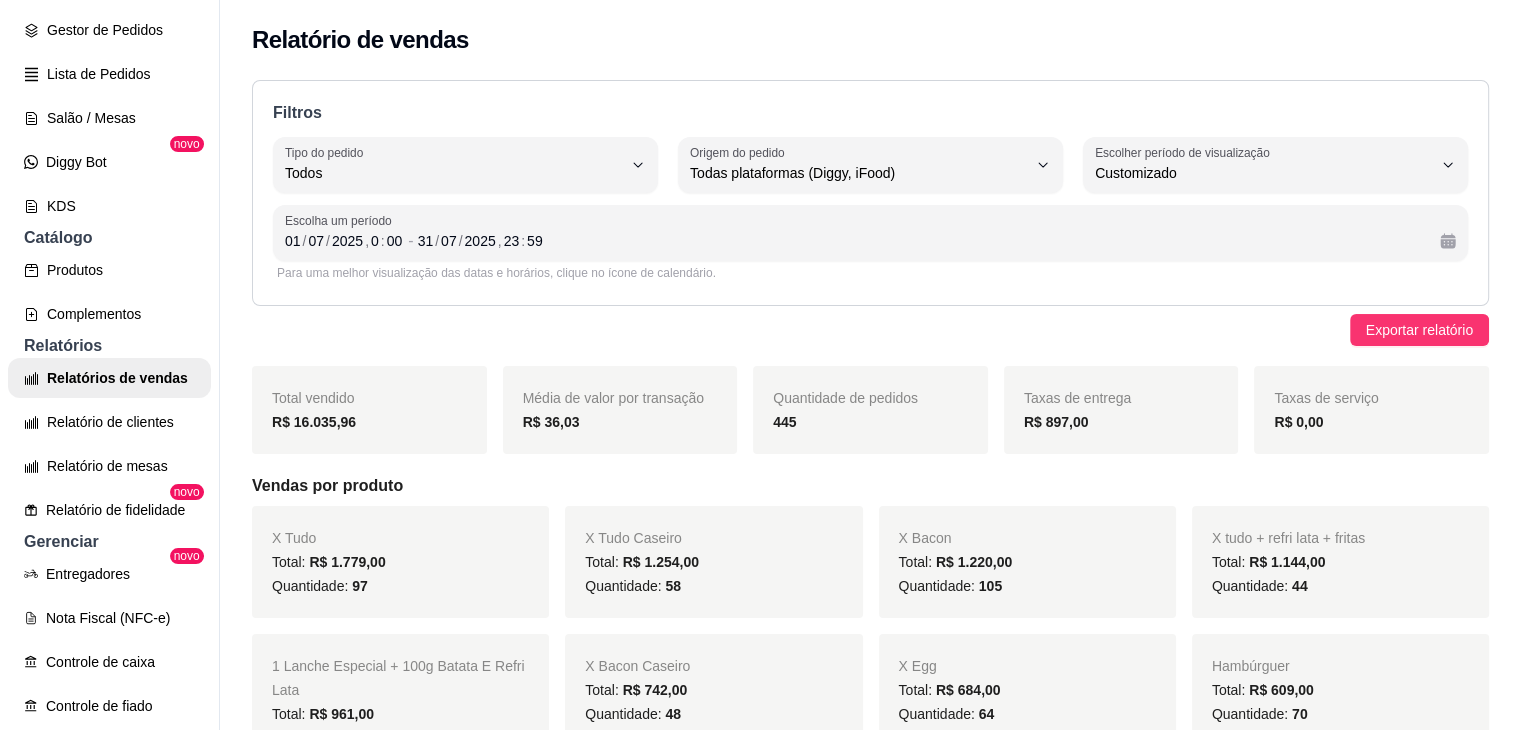 click on "Escolher período de visualização Customizado Escolha um período [DATE] ,  [TIME] - [DATE] ,  [TIME] Para uma melhor visualização das datas e horários, clique no ícone de calendário." at bounding box center [870, 193] 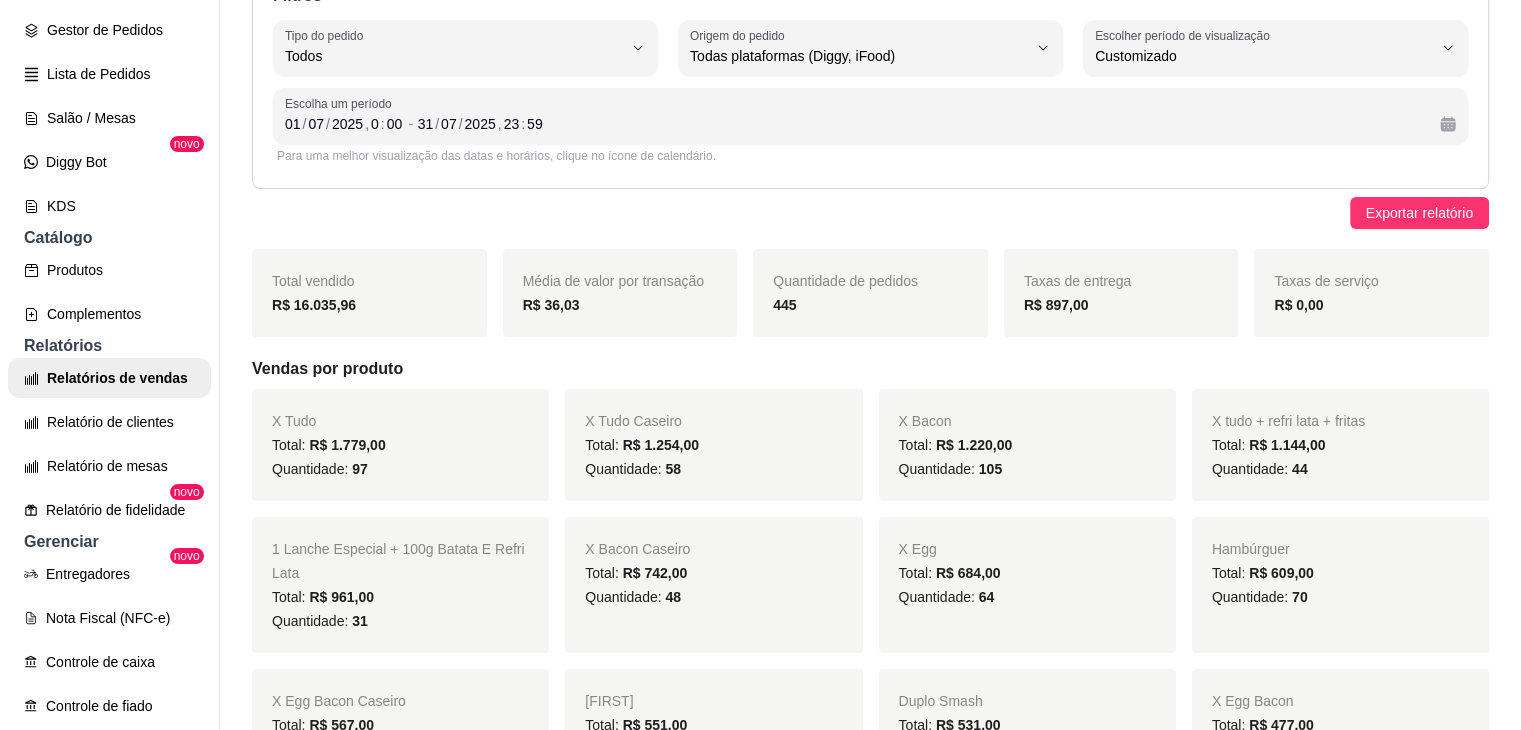 scroll, scrollTop: 124, scrollLeft: 0, axis: vertical 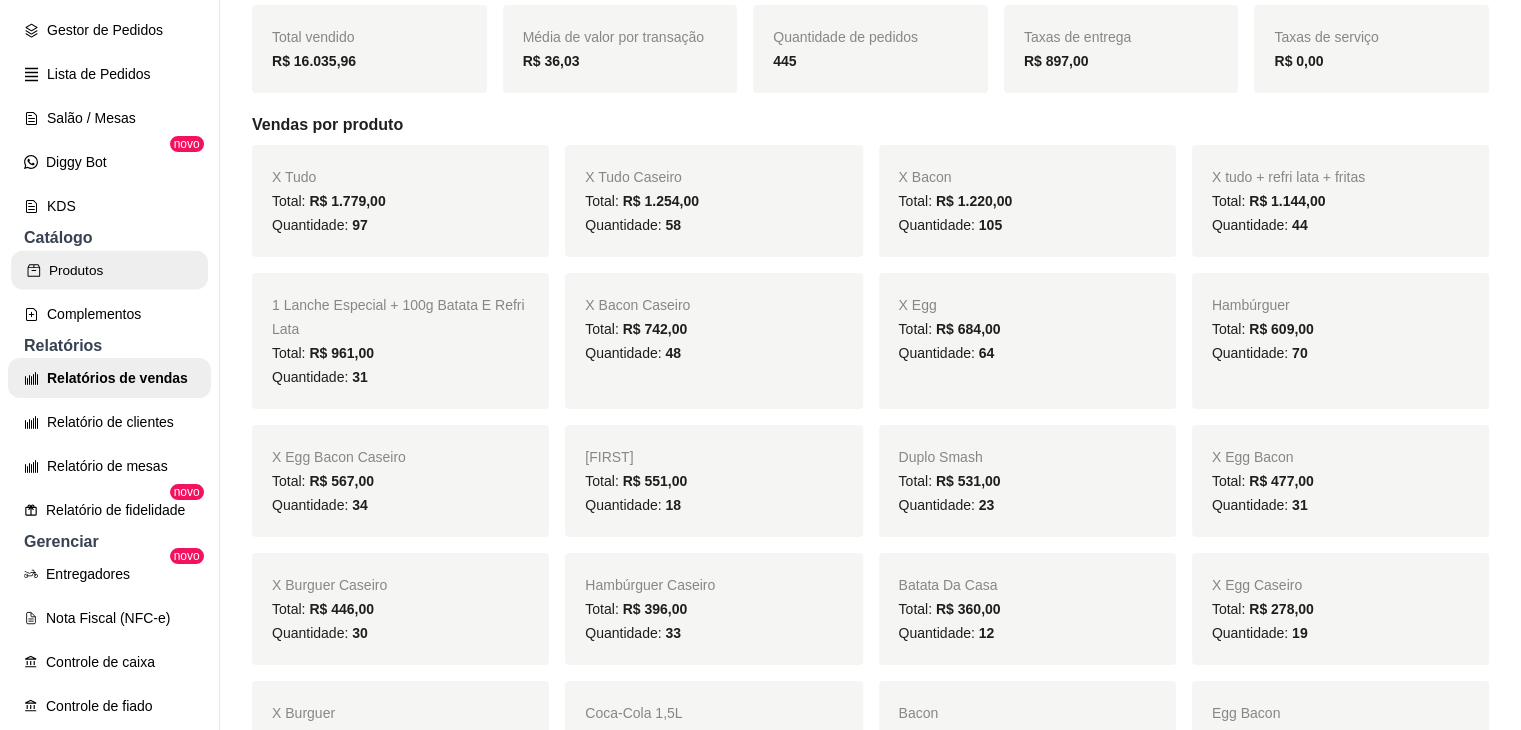 click on "Produtos" at bounding box center (109, 270) 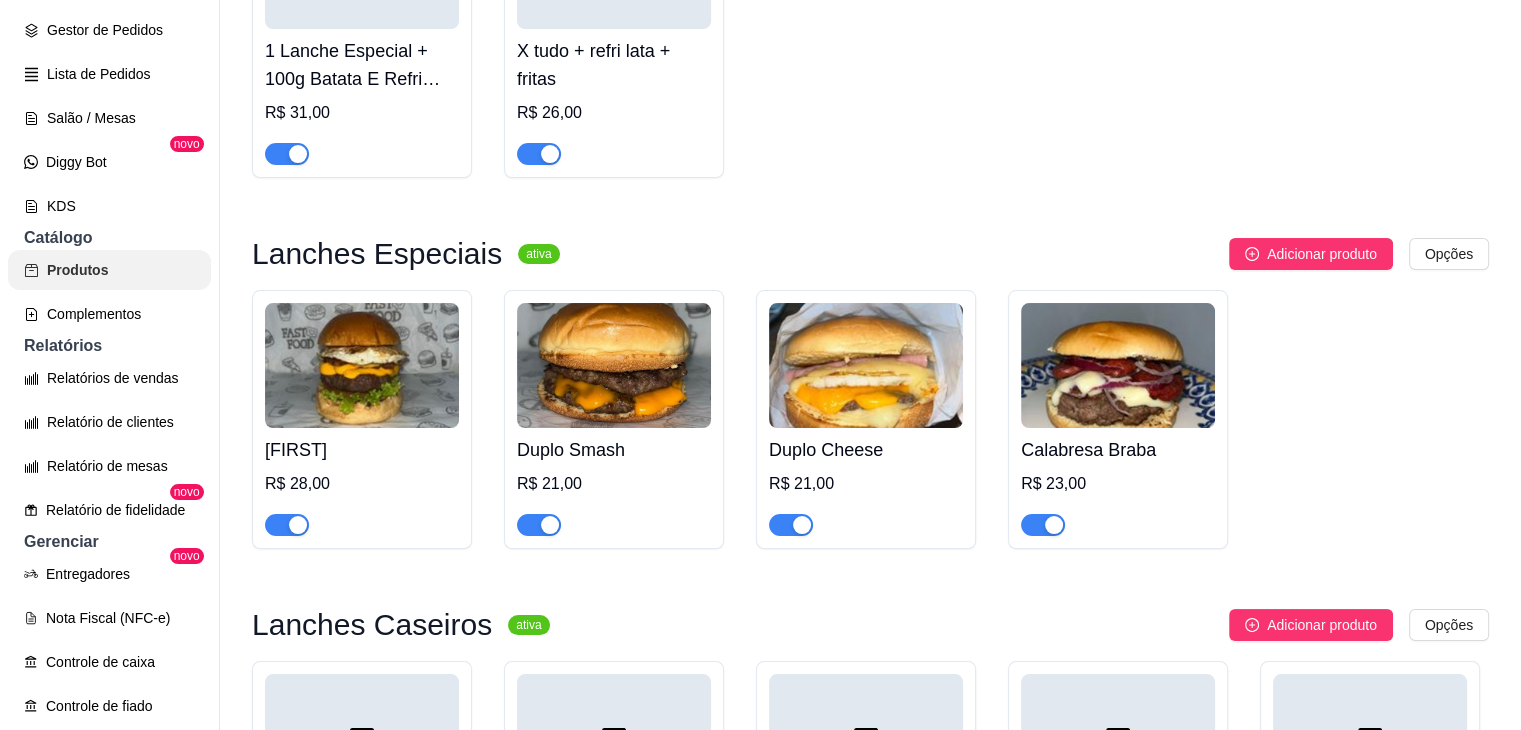 scroll, scrollTop: 0, scrollLeft: 0, axis: both 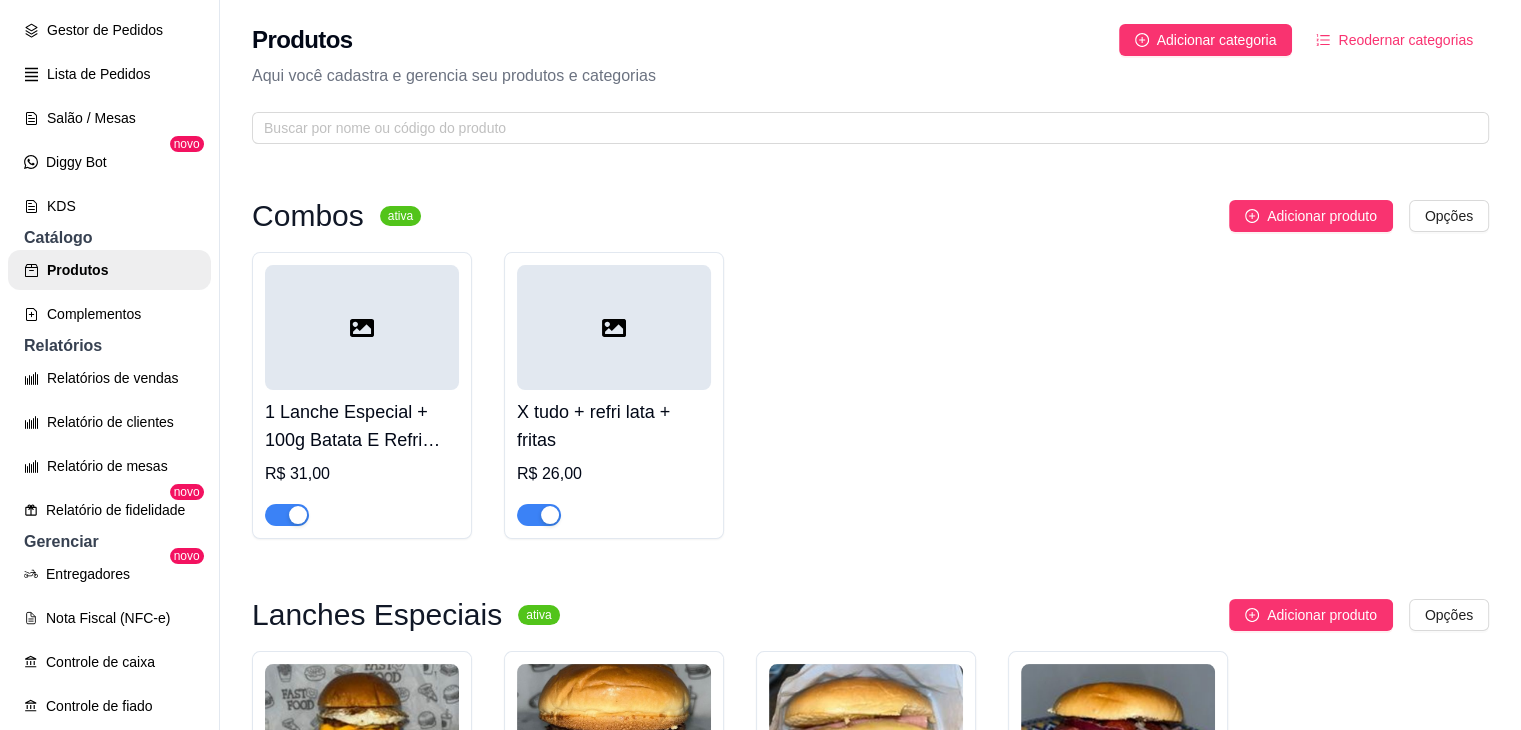 click on "X tudo + refri lata + fritas" at bounding box center (614, 426) 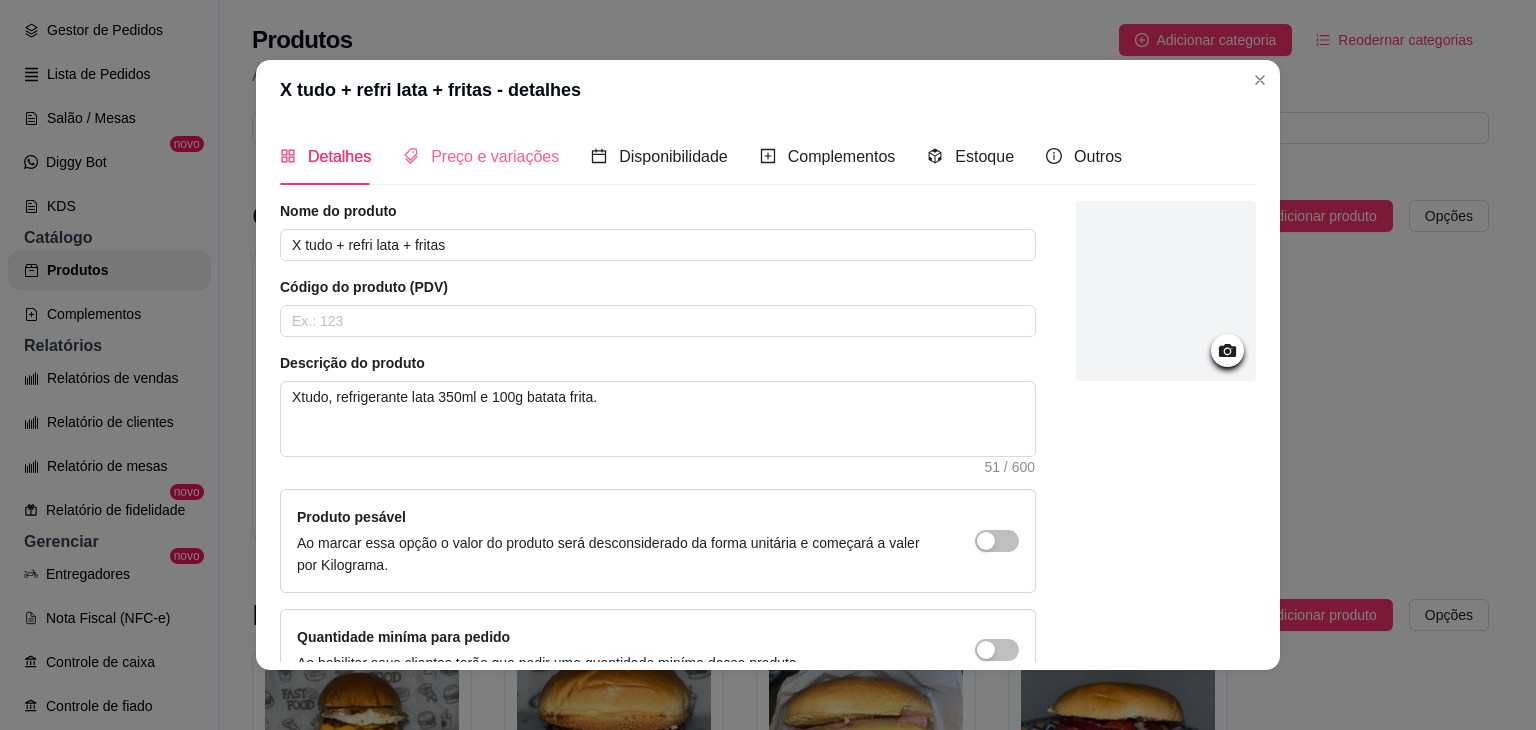 click on "Preço e variações" at bounding box center (481, 156) 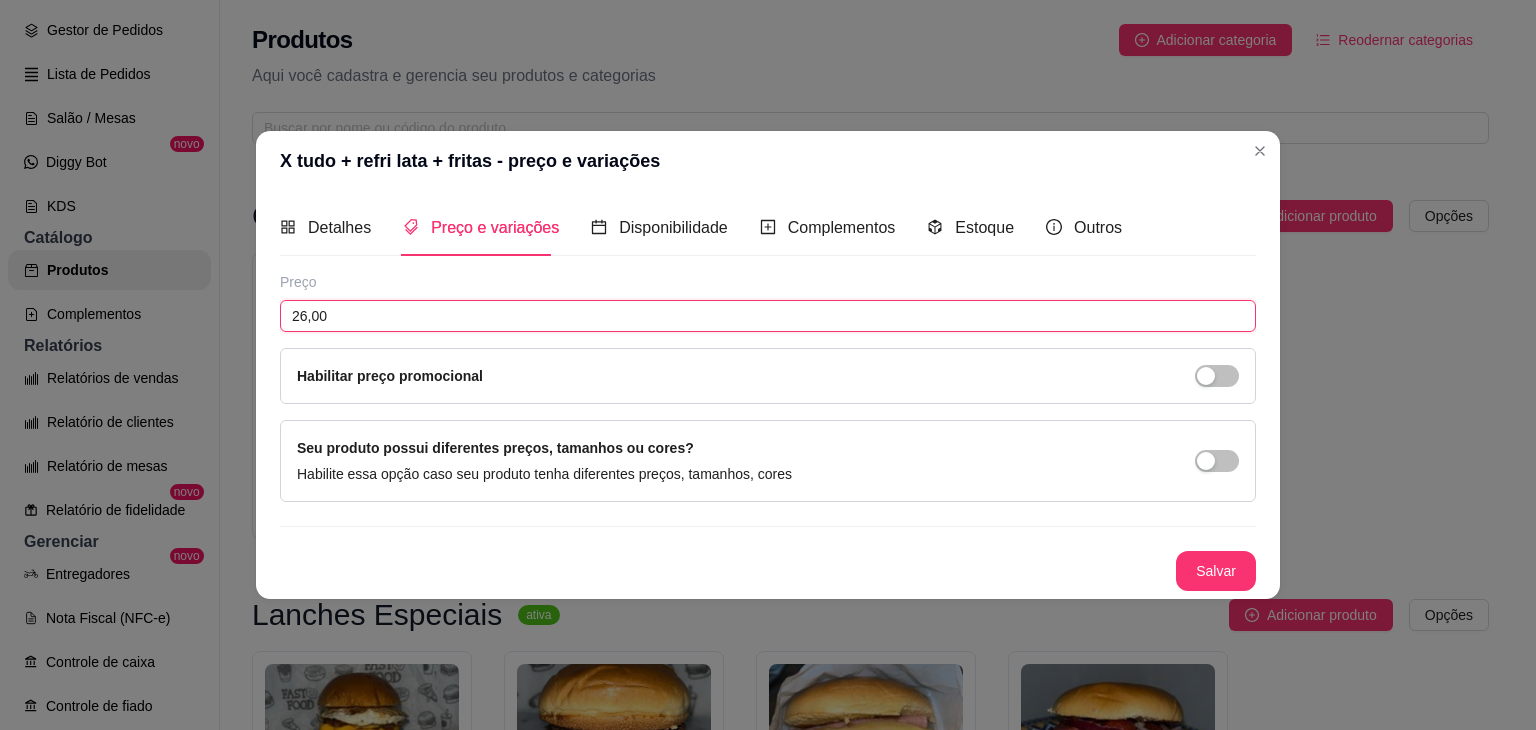 click on "26,00" at bounding box center [768, 316] 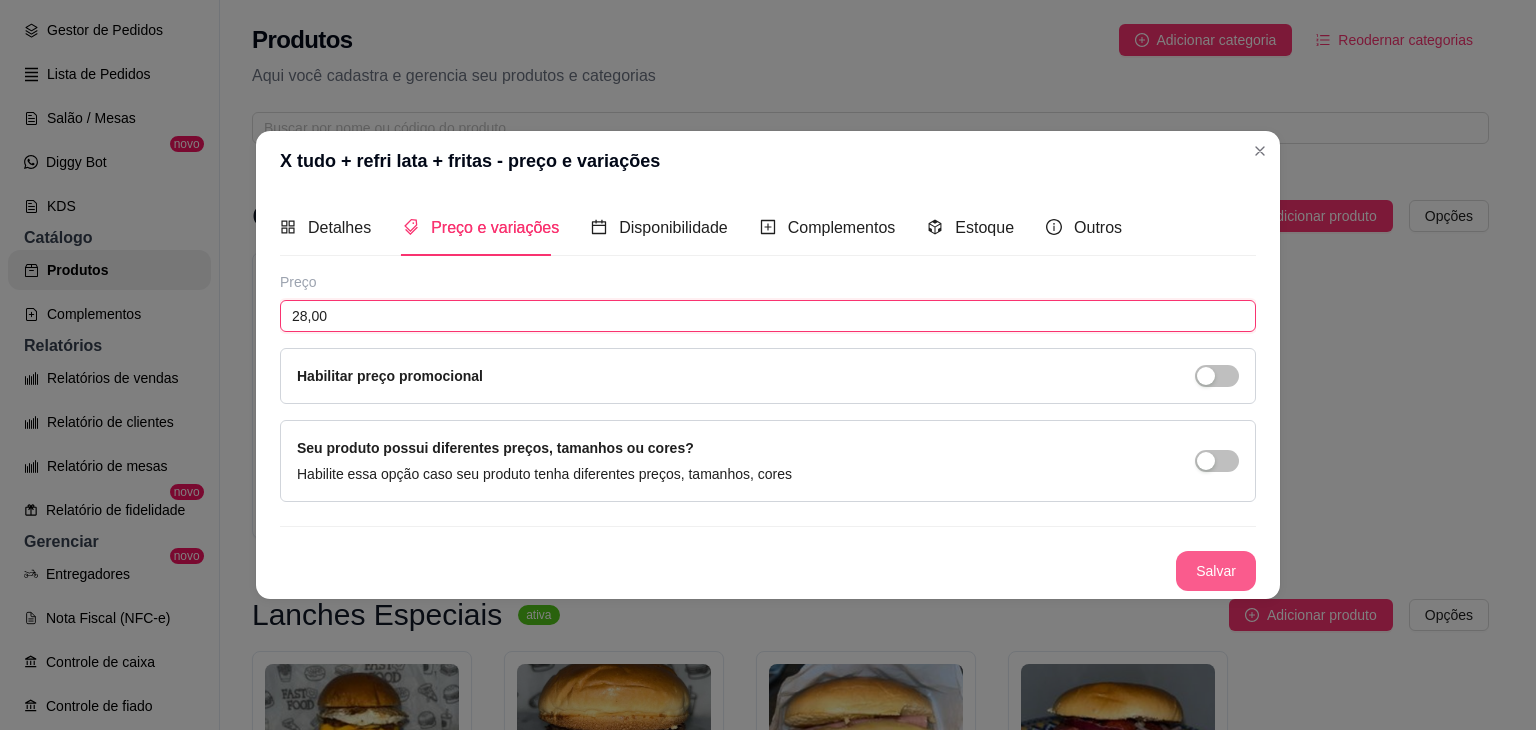 type on "28,00" 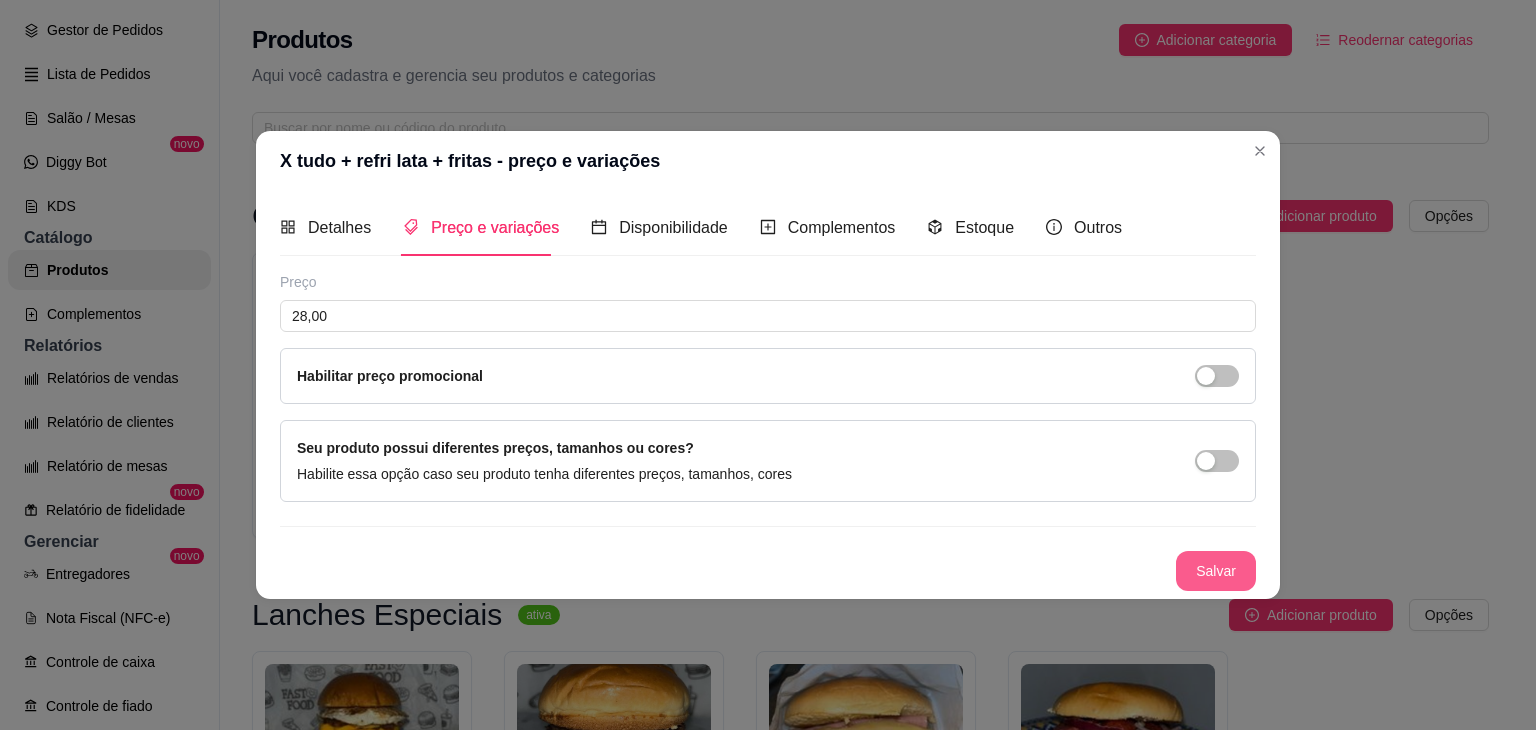 click on "Salvar" at bounding box center (1216, 571) 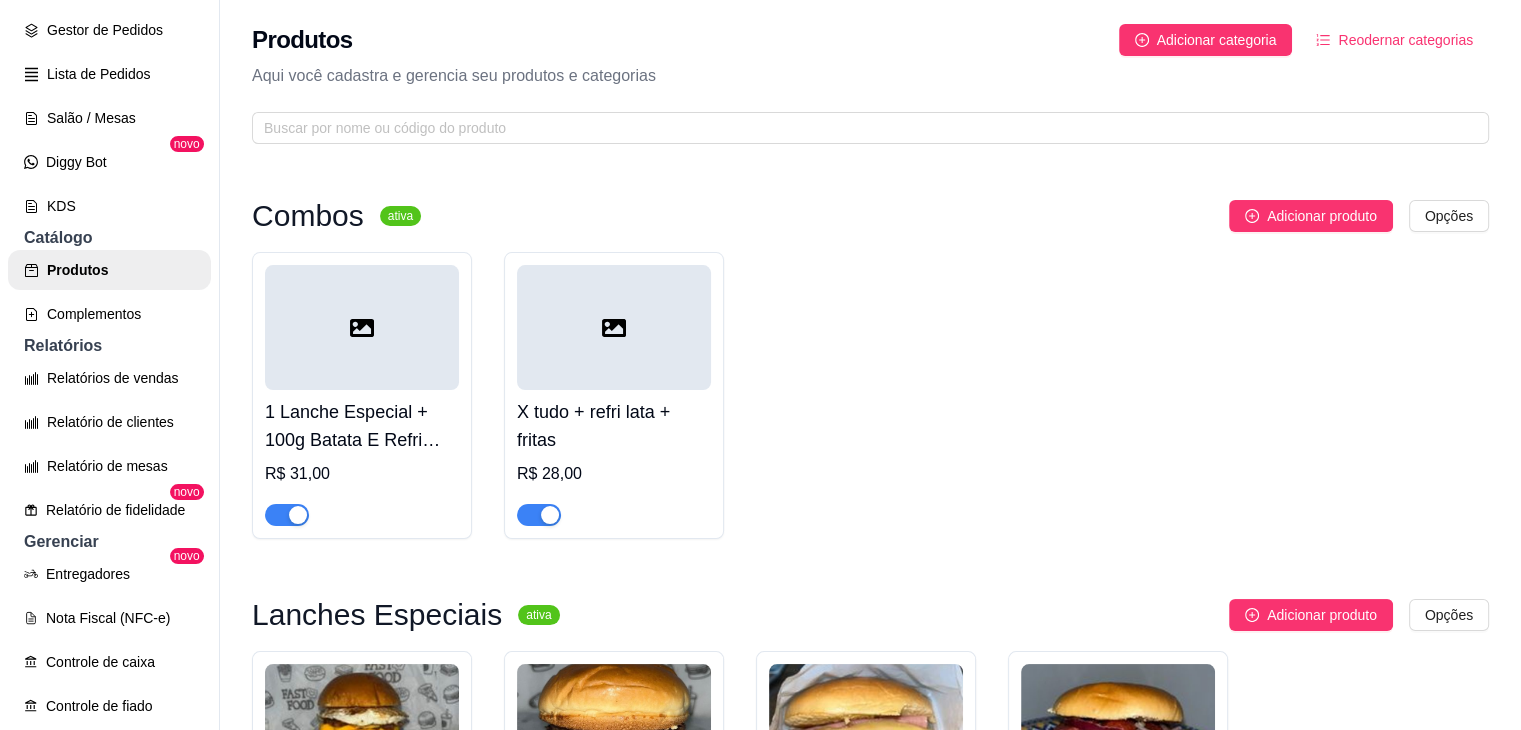 click on "R$ 31,00" at bounding box center (362, 474) 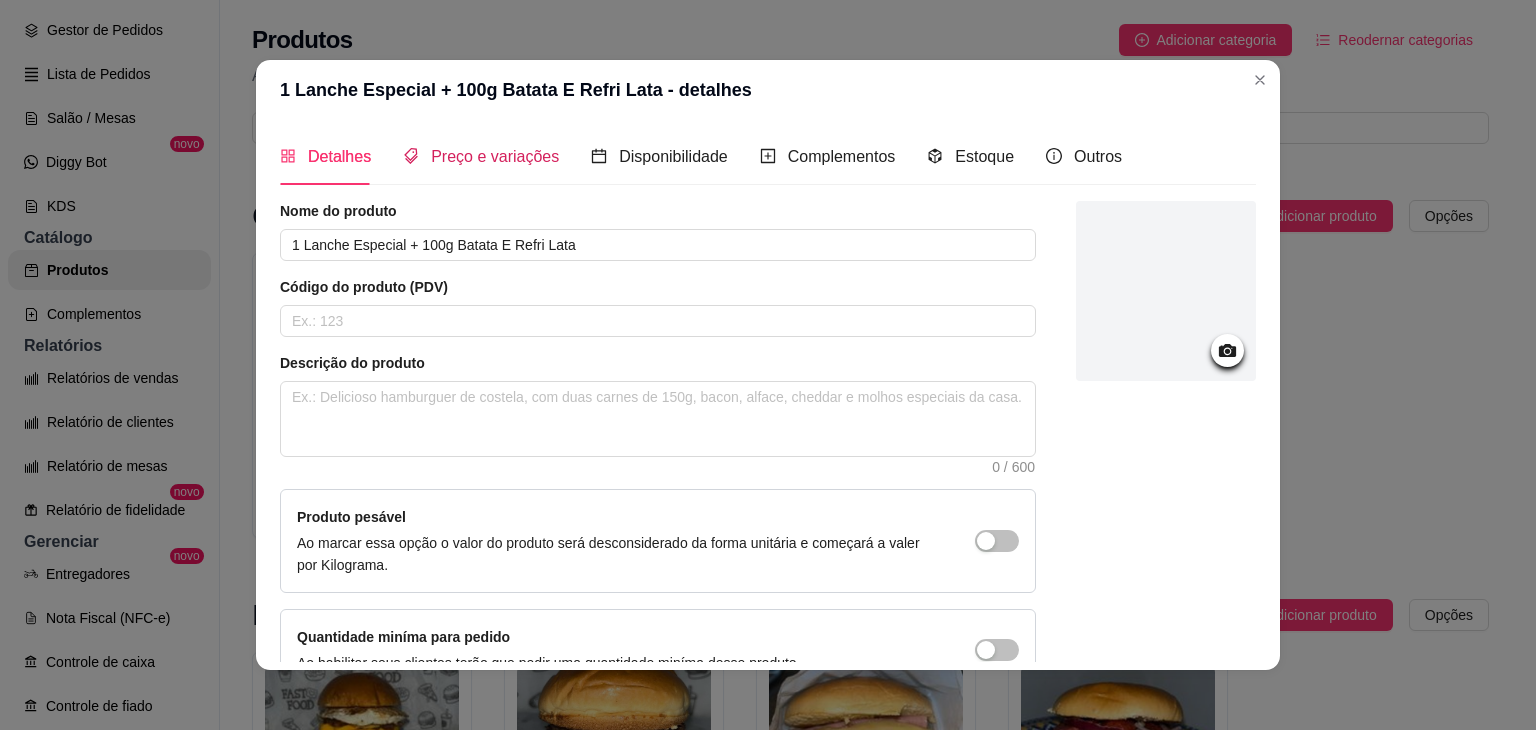 click on "Preço e variações" at bounding box center (495, 156) 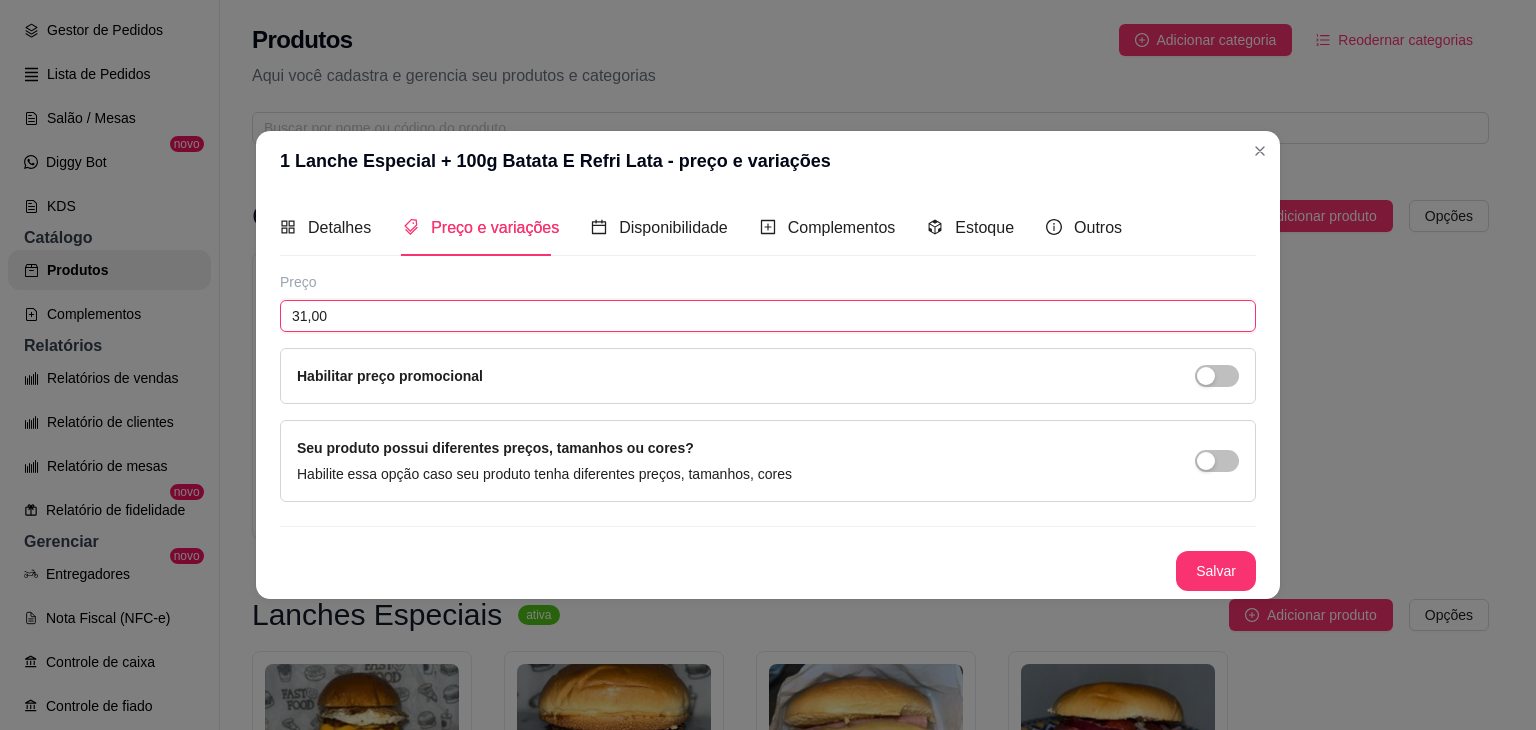 click on "31,00" at bounding box center (768, 316) 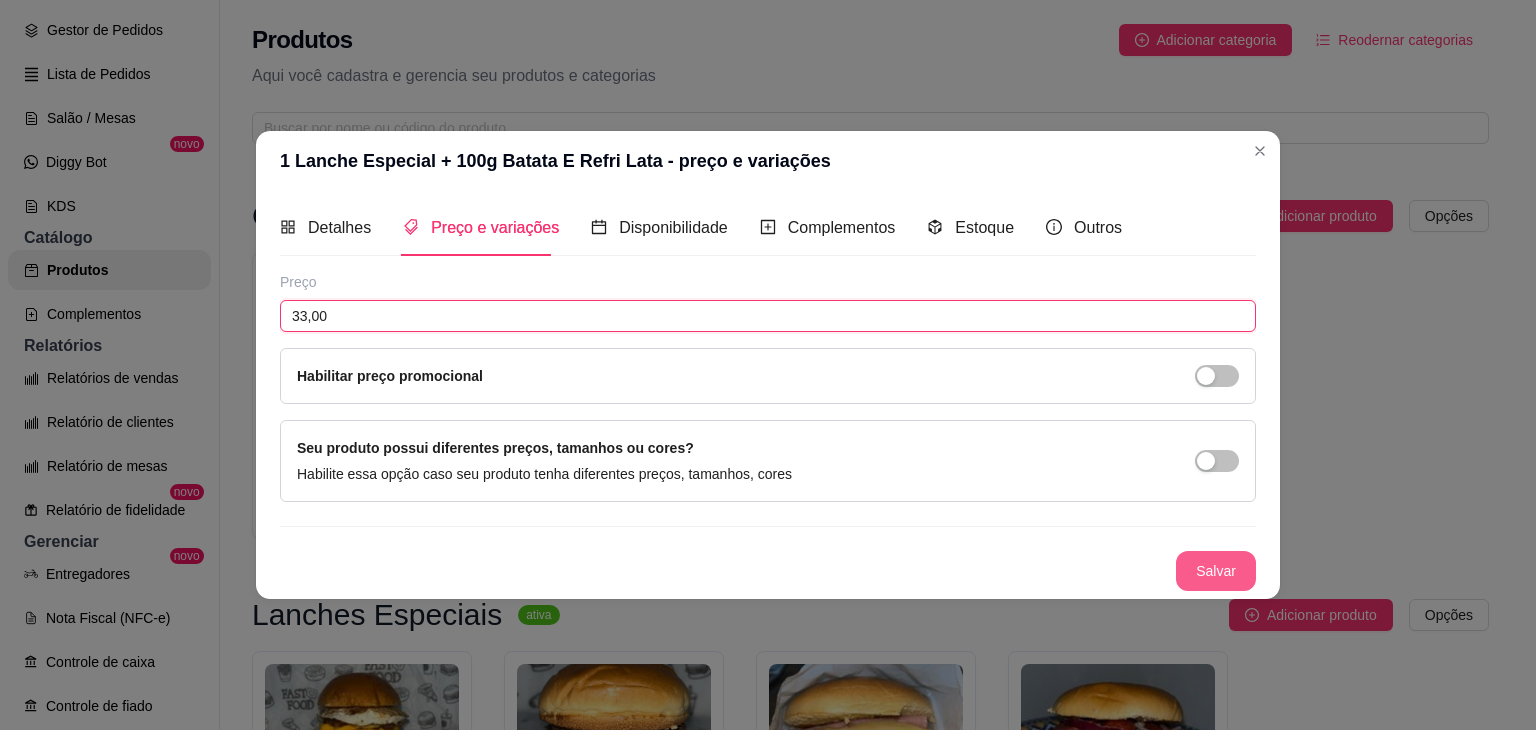 type on "33,00" 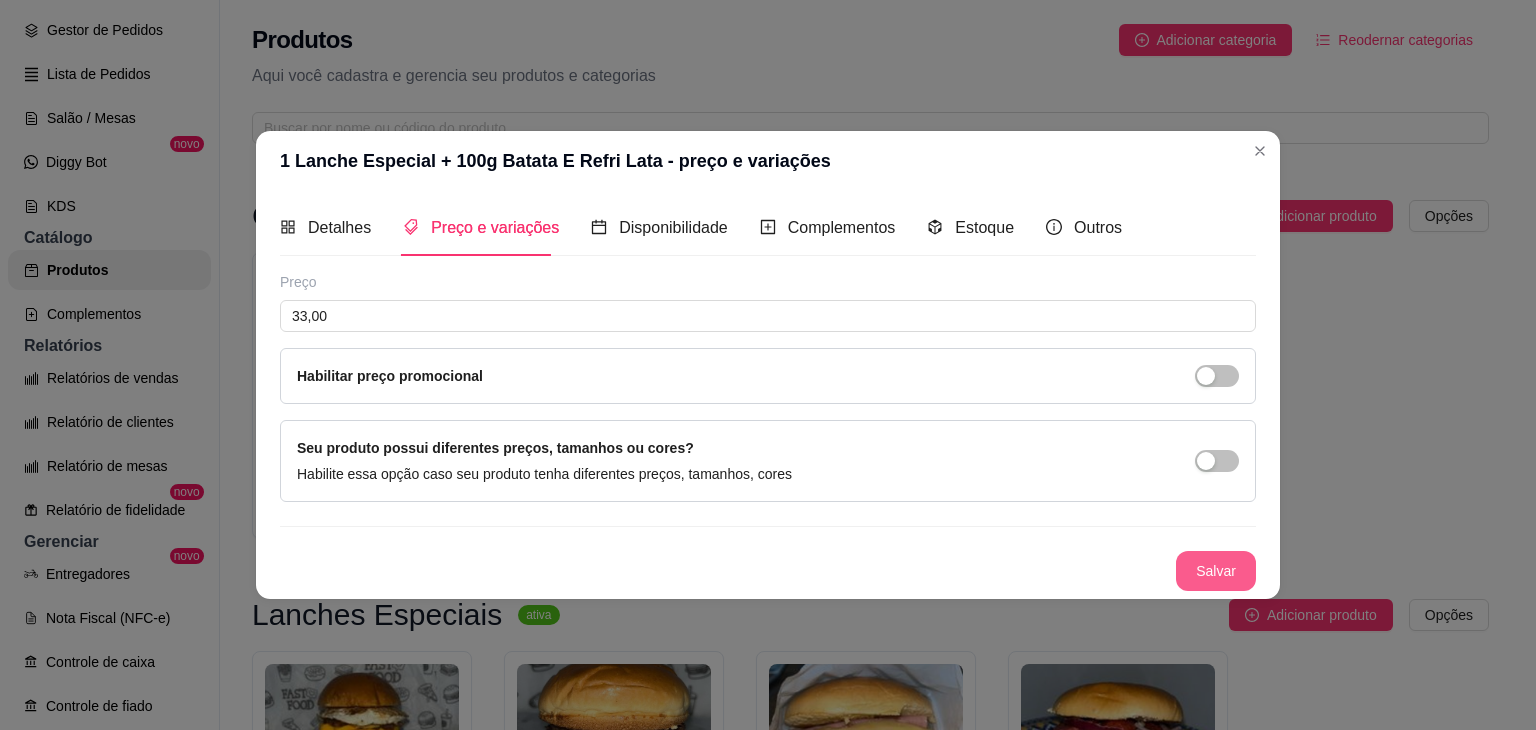 click on "Salvar" at bounding box center [1216, 571] 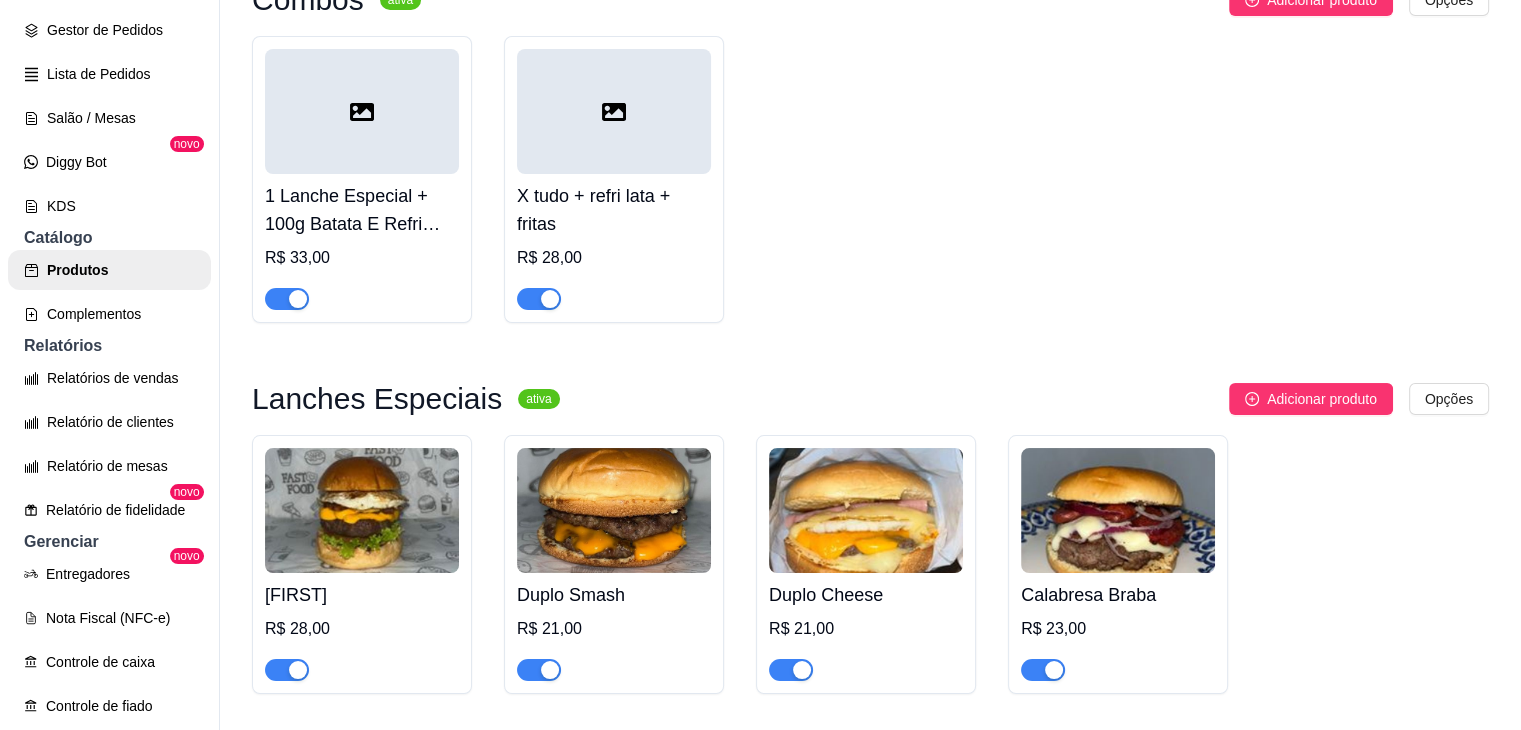 scroll, scrollTop: 0, scrollLeft: 0, axis: both 